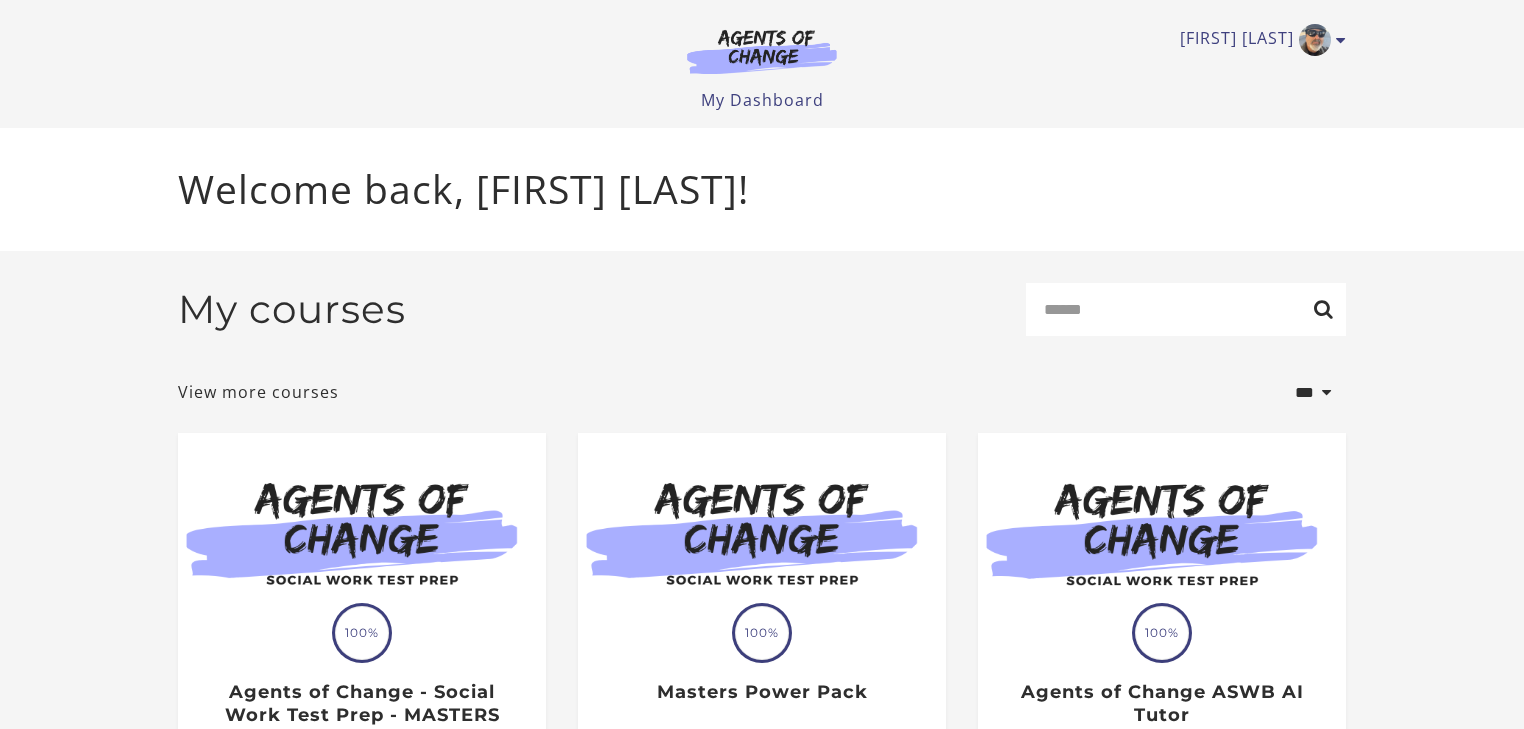 scroll, scrollTop: 0, scrollLeft: 0, axis: both 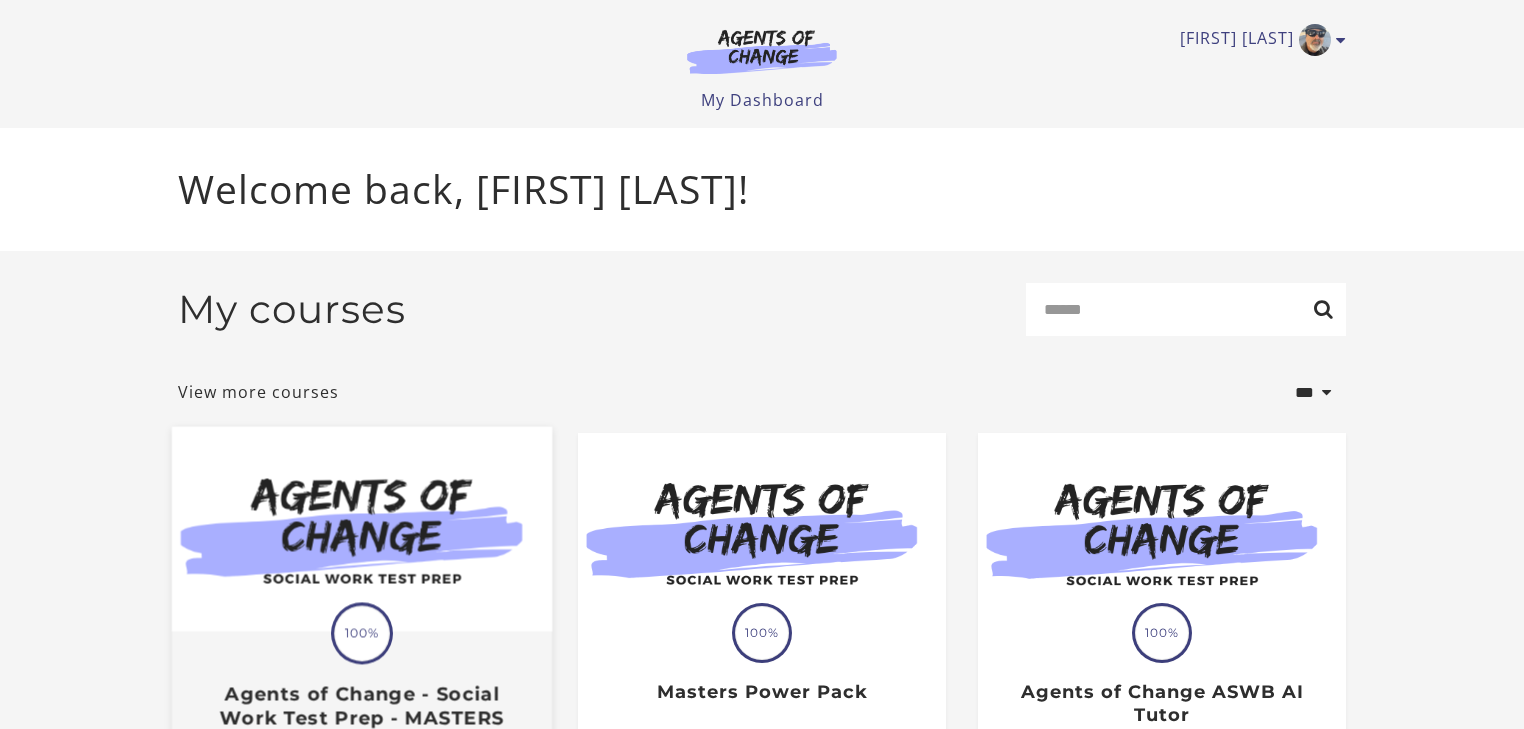 drag, startPoint x: 349, startPoint y: 647, endPoint x: 340, endPoint y: 636, distance: 14.21267 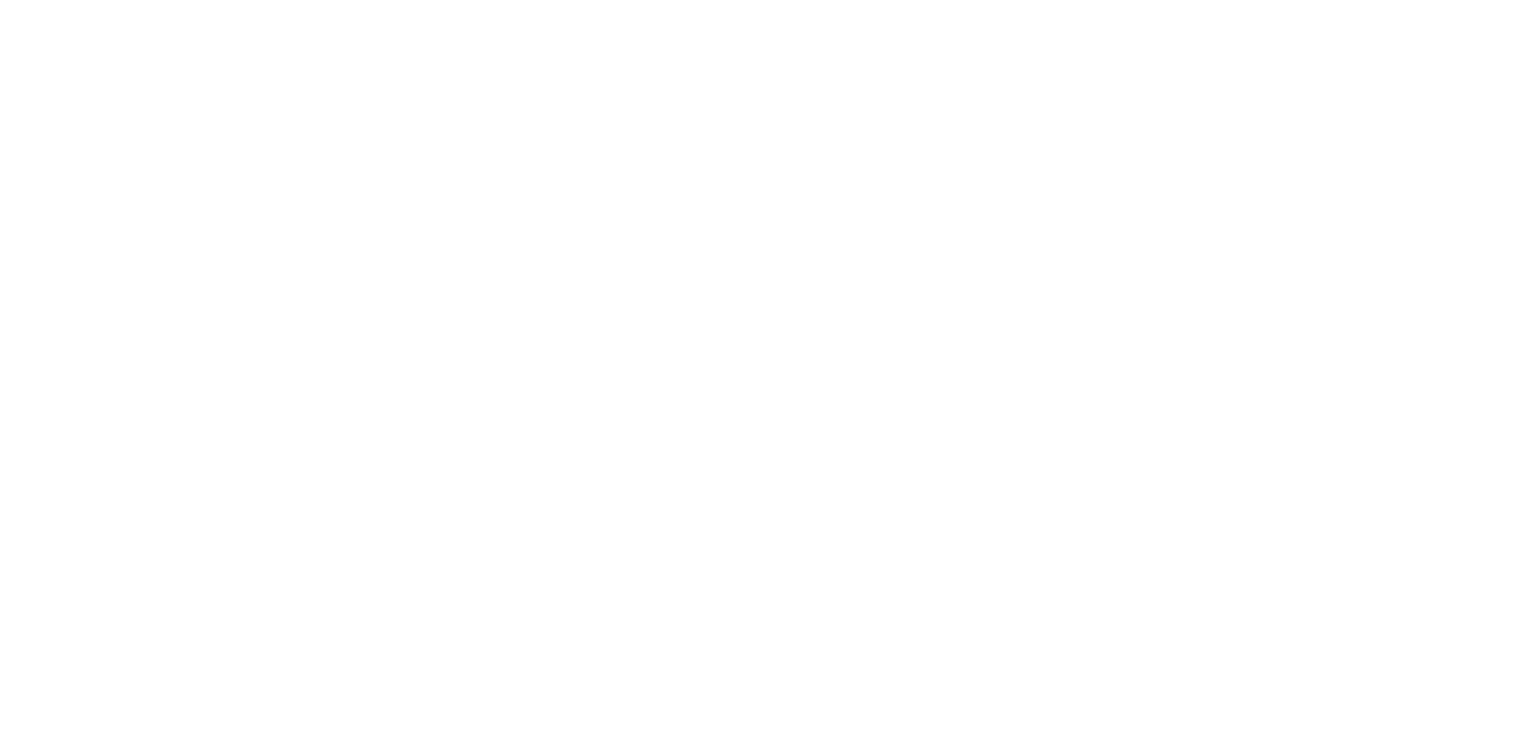 scroll, scrollTop: 0, scrollLeft: 0, axis: both 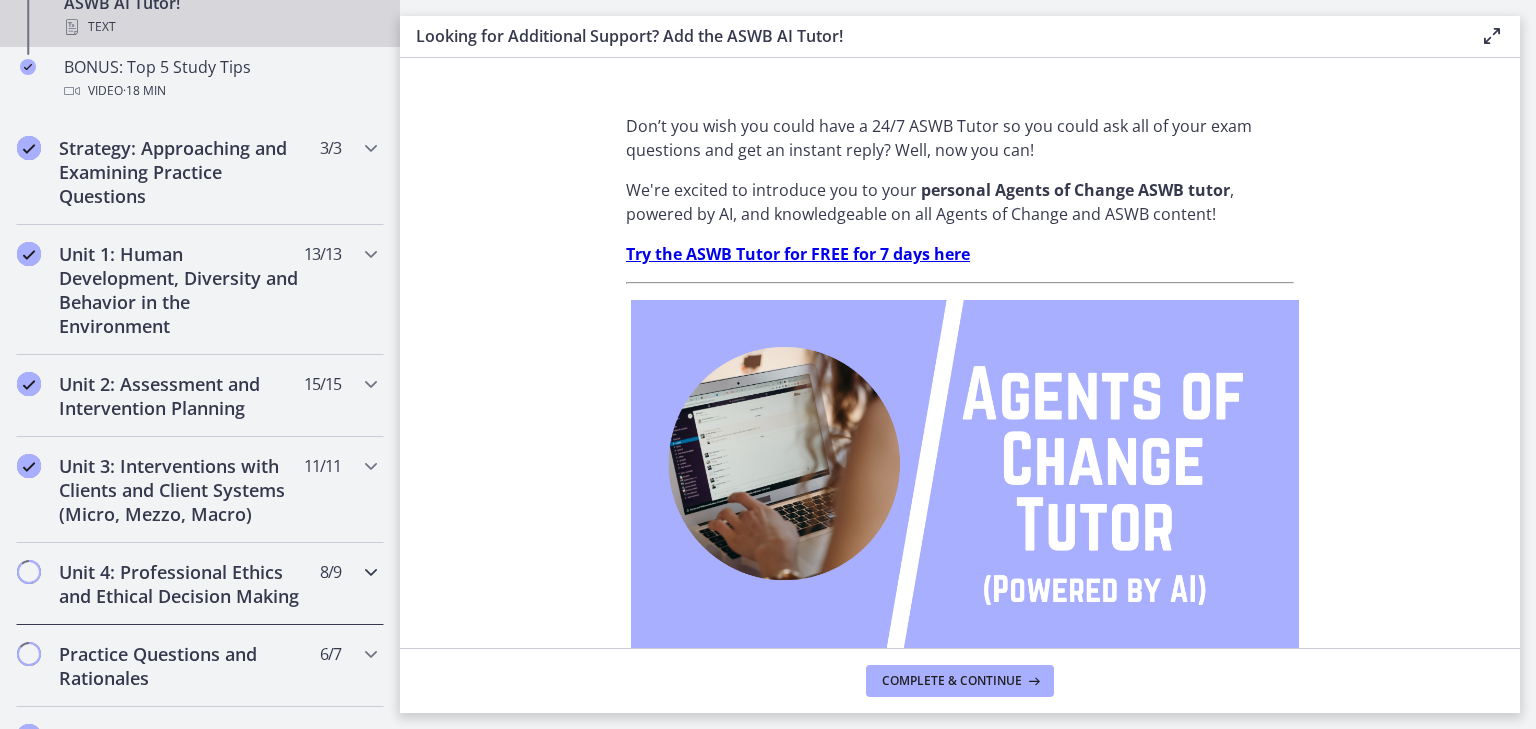 click on "Unit 4: Professional Ethics and Ethical Decision Making" at bounding box center [181, 584] 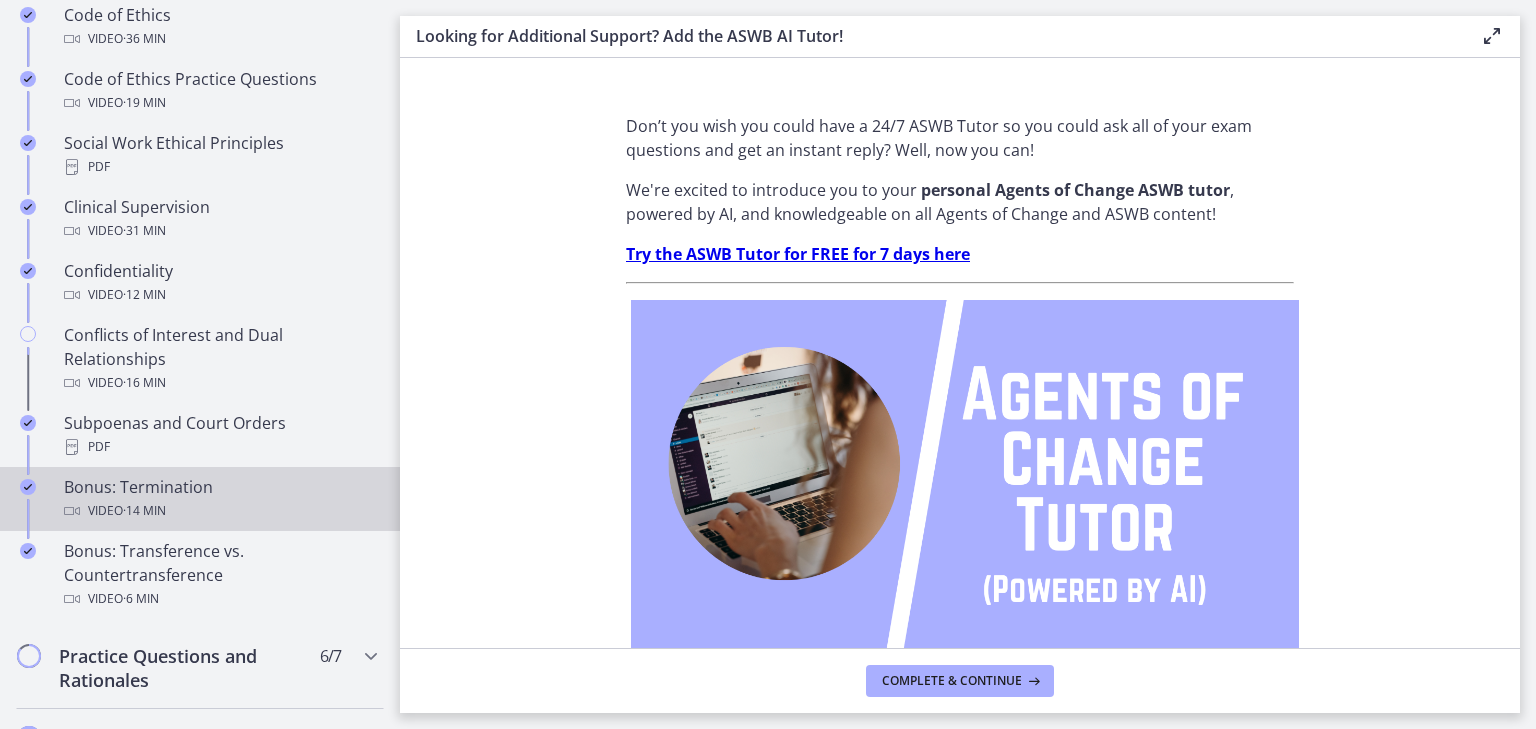 scroll, scrollTop: 1120, scrollLeft: 0, axis: vertical 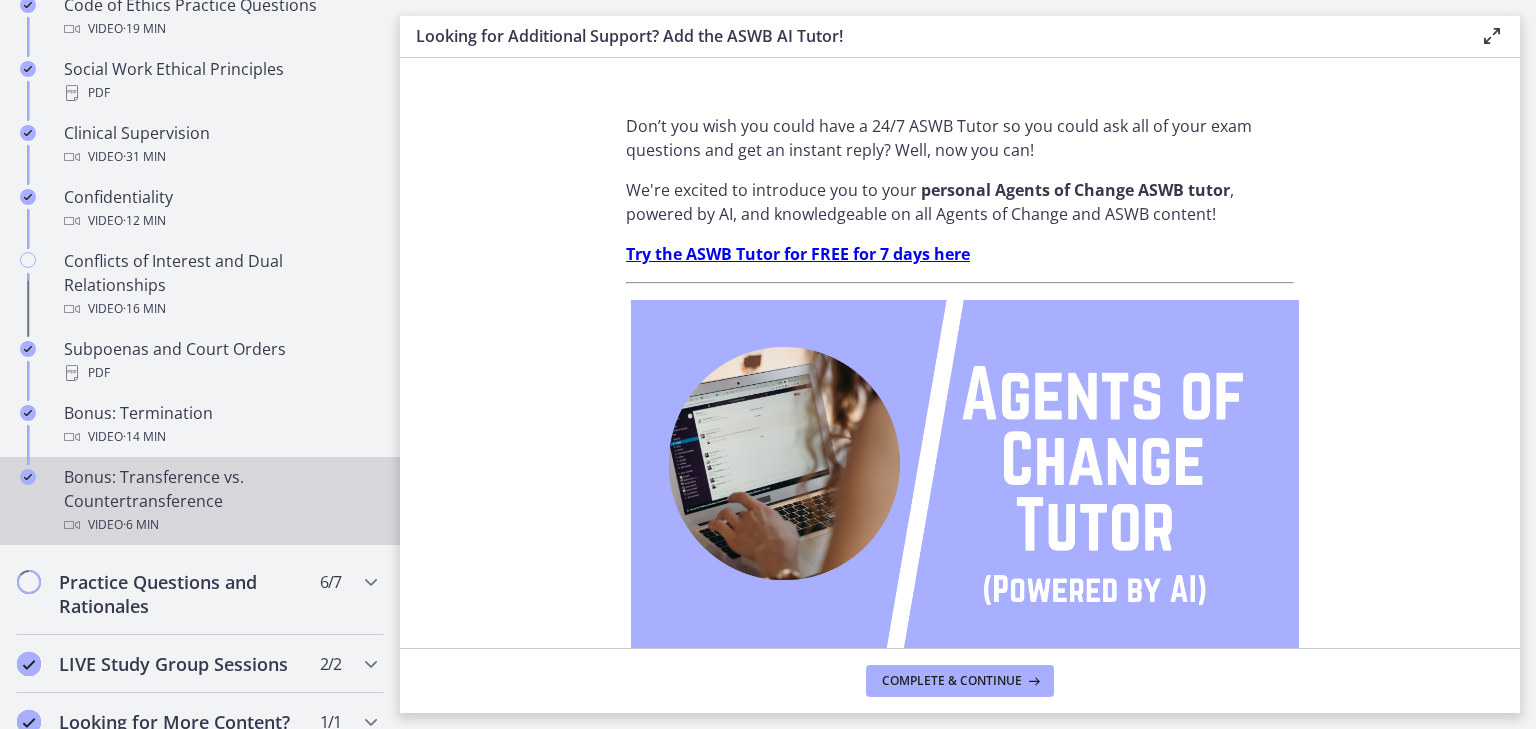 click on "Bonus: Transference vs. Countertransference
Video
·  6 min" at bounding box center [220, 501] 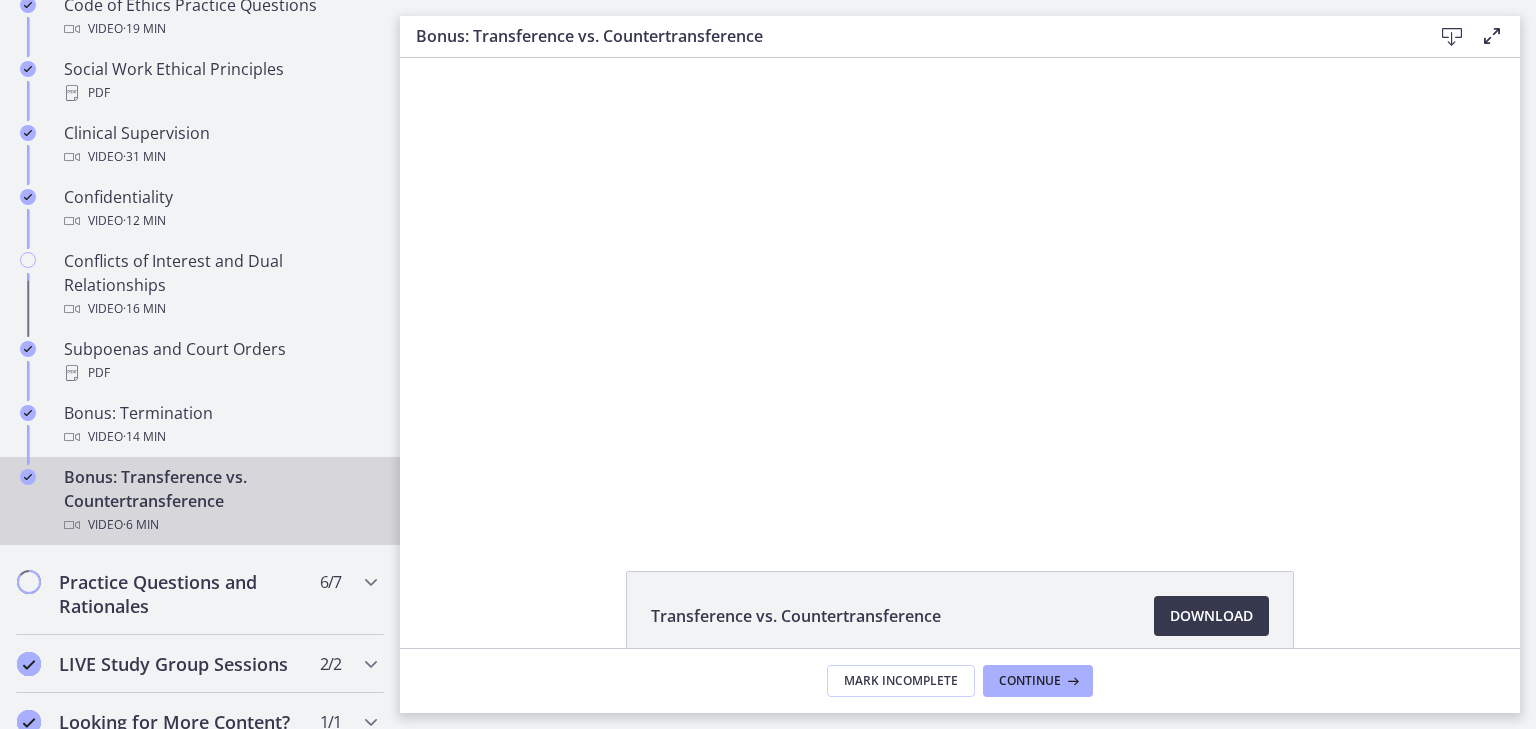 scroll, scrollTop: 0, scrollLeft: 0, axis: both 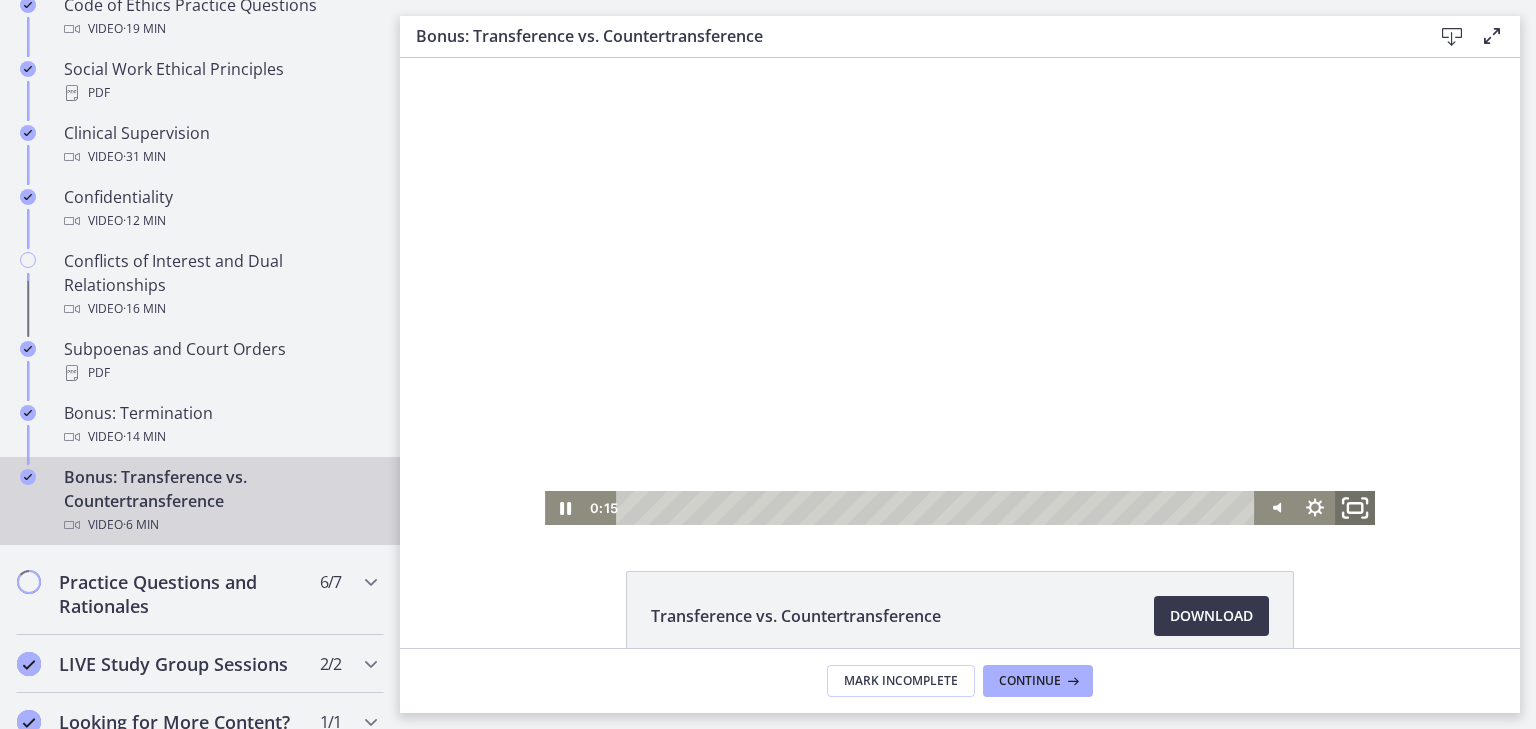 click 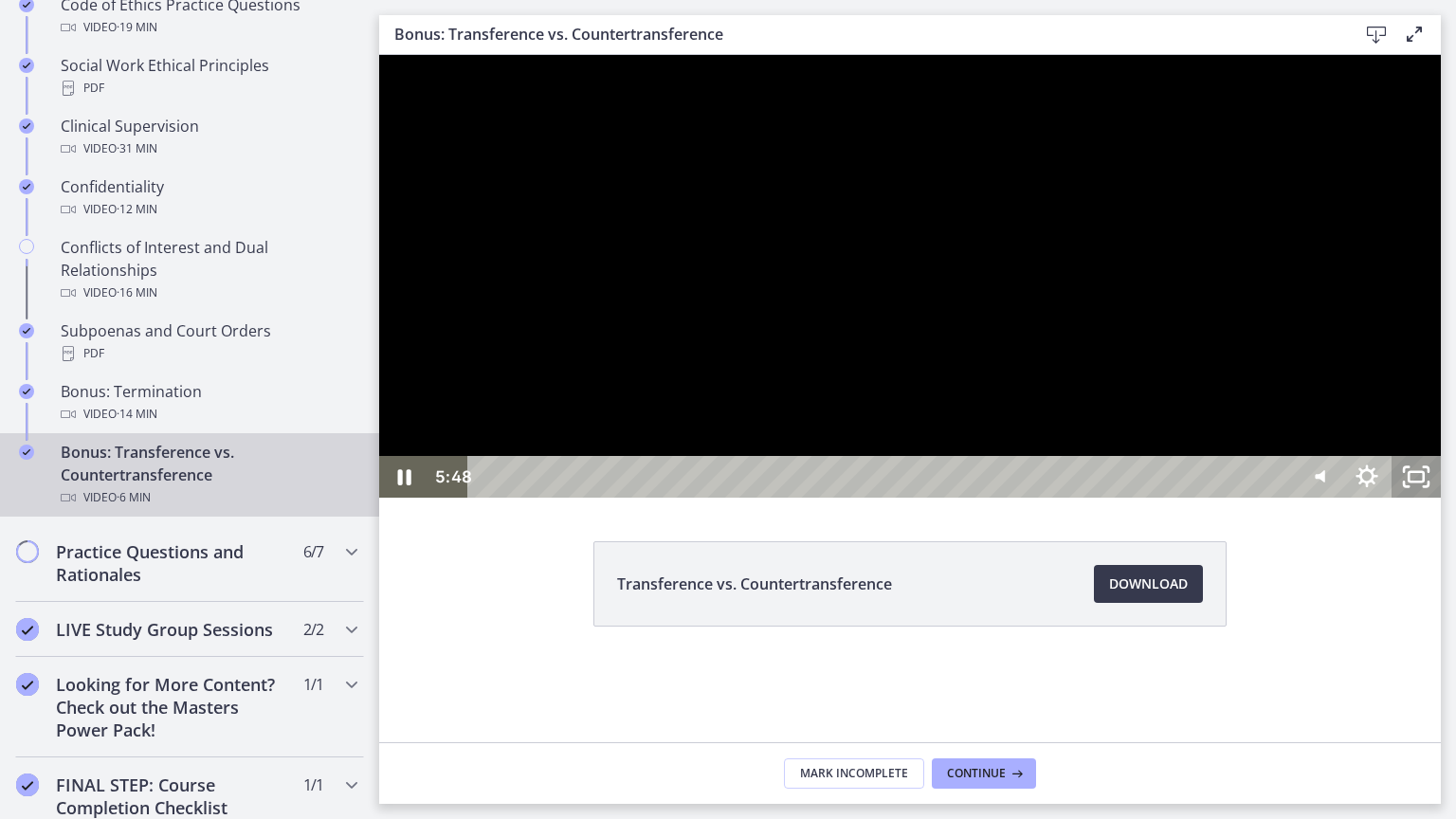 click 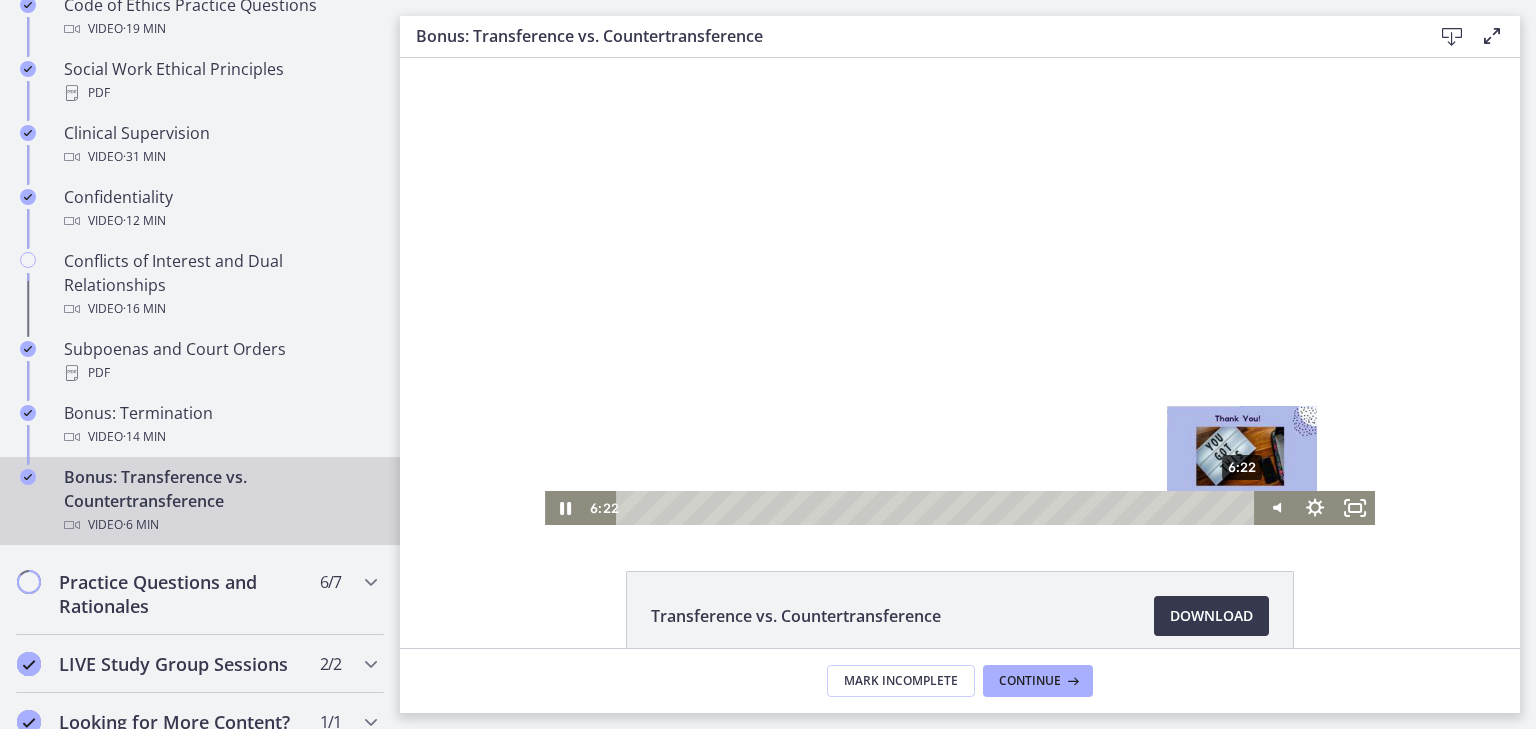 click on "6:22" at bounding box center [939, 508] 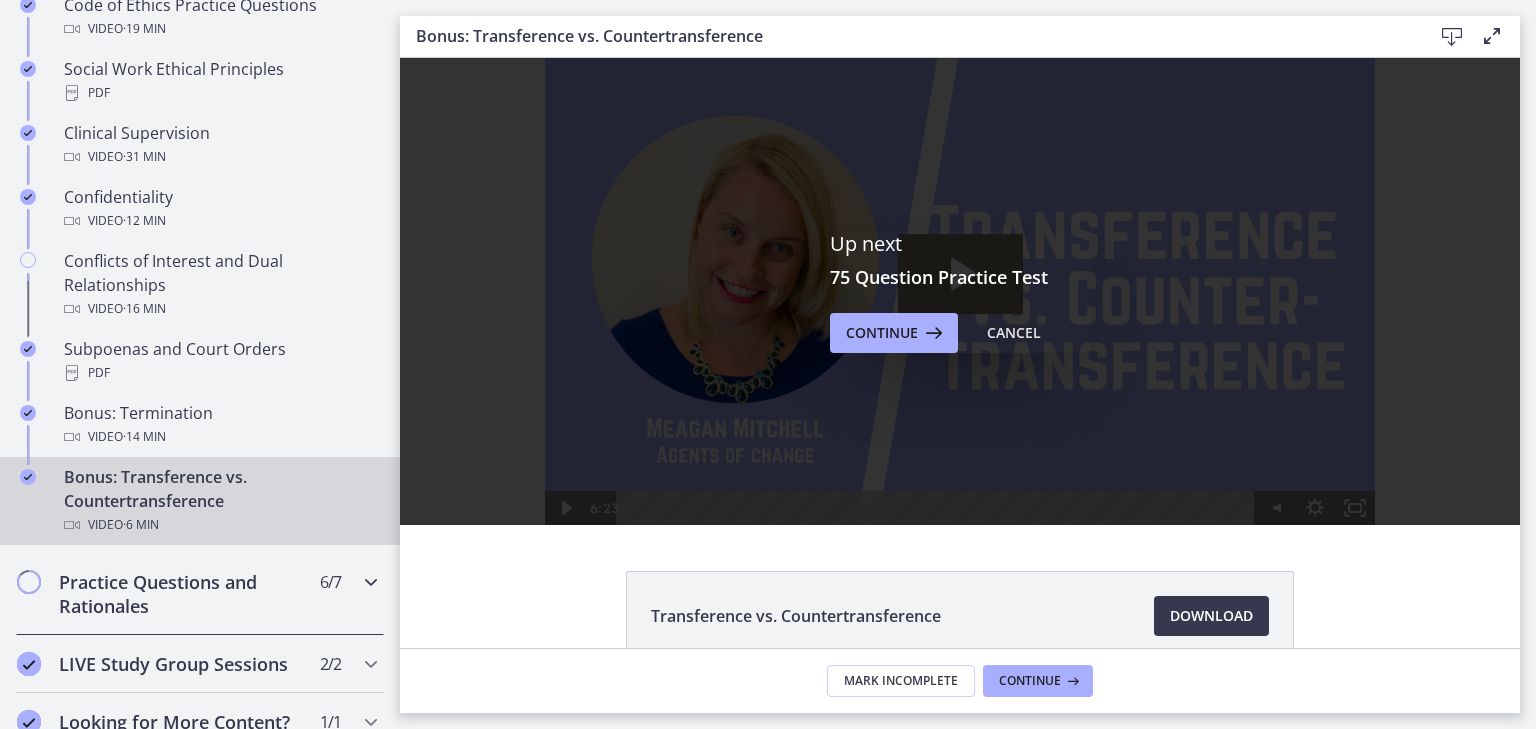 scroll, scrollTop: 0, scrollLeft: 0, axis: both 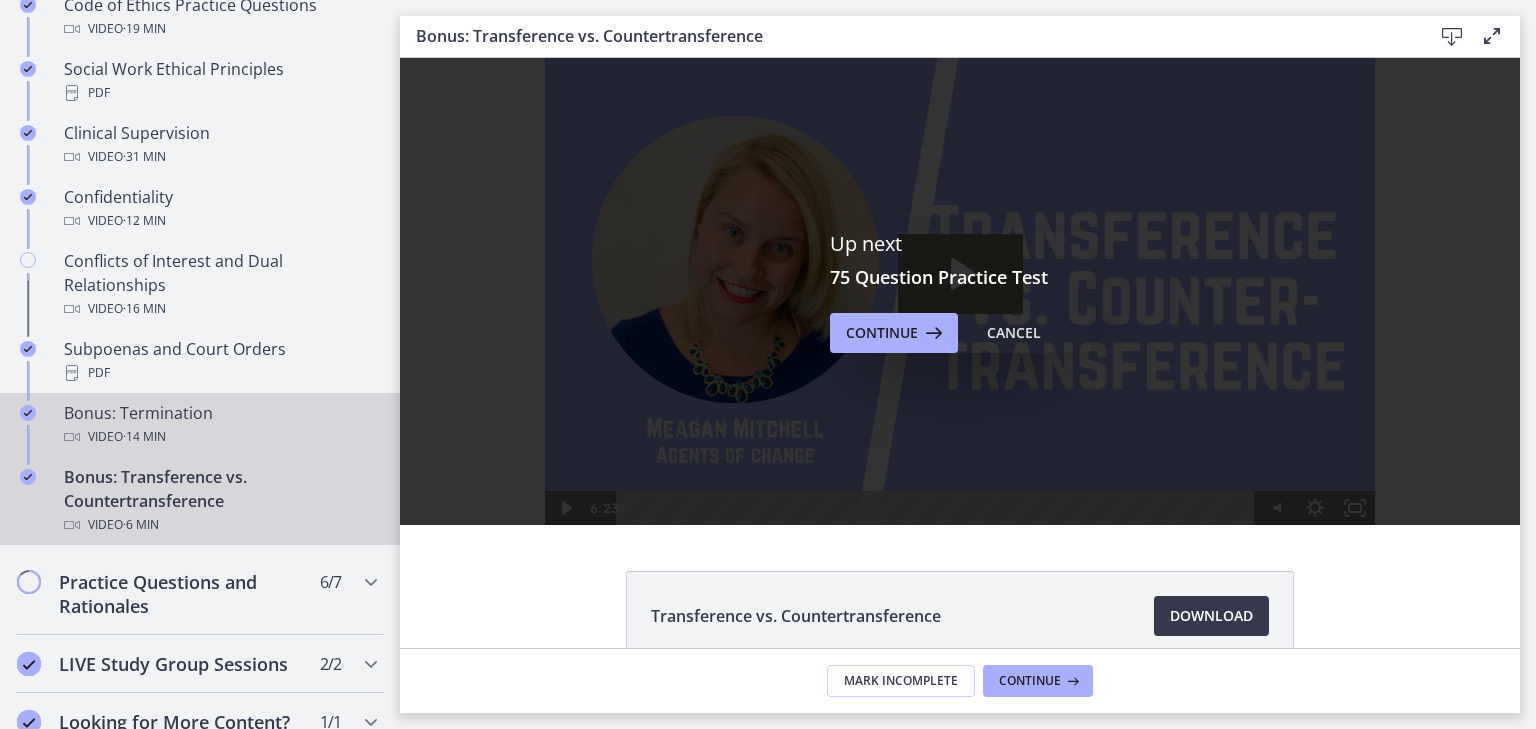 click on "Video
·  14 min" at bounding box center [220, 437] 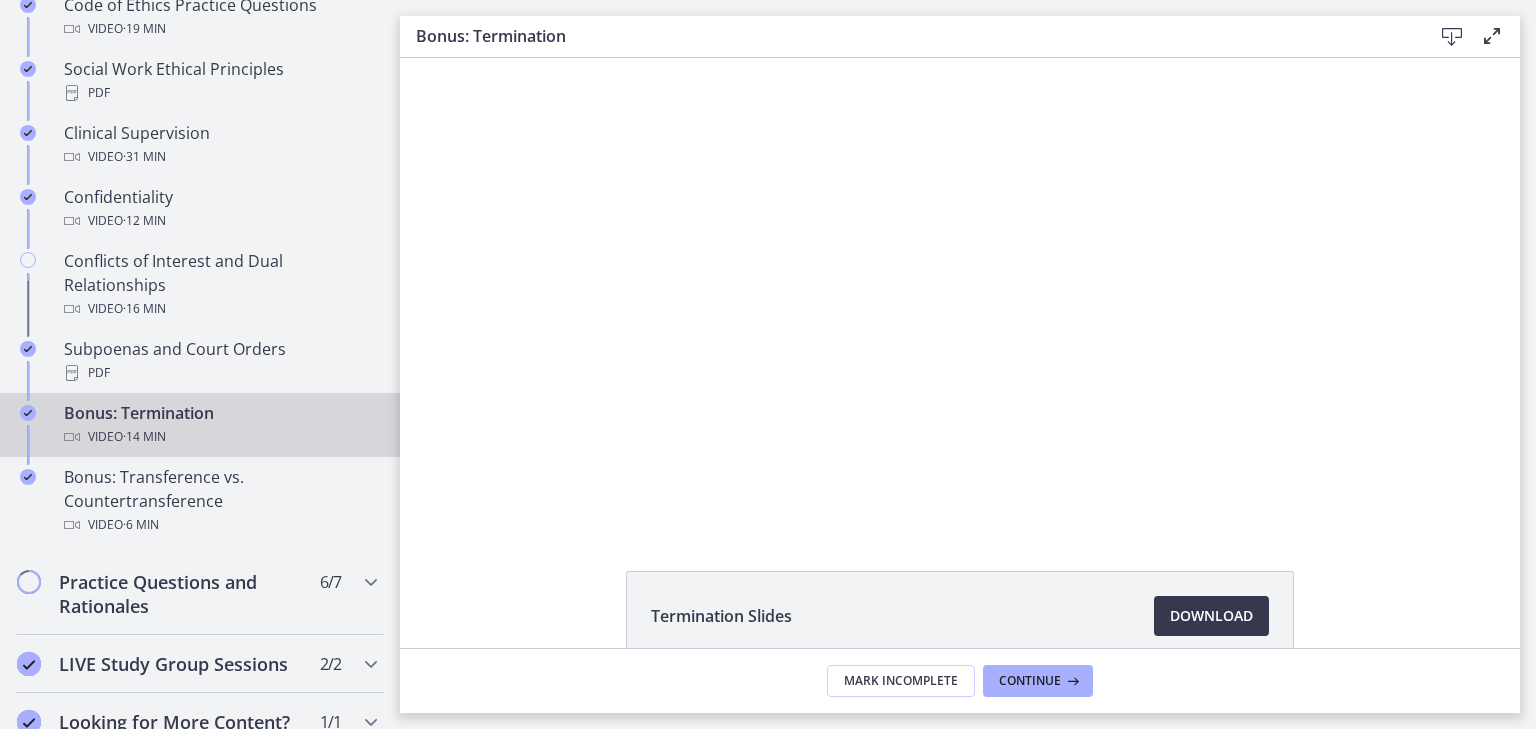 scroll, scrollTop: 0, scrollLeft: 0, axis: both 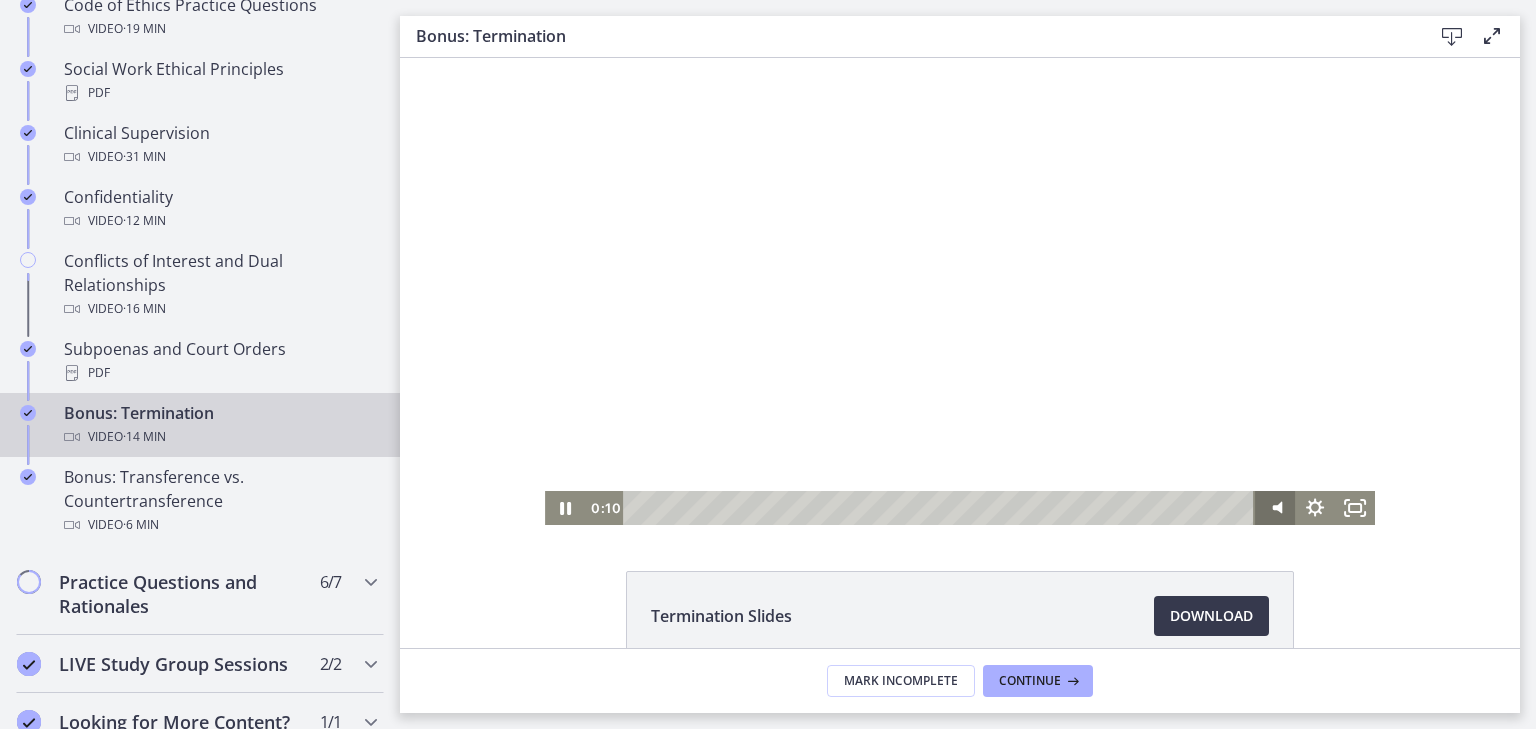 click 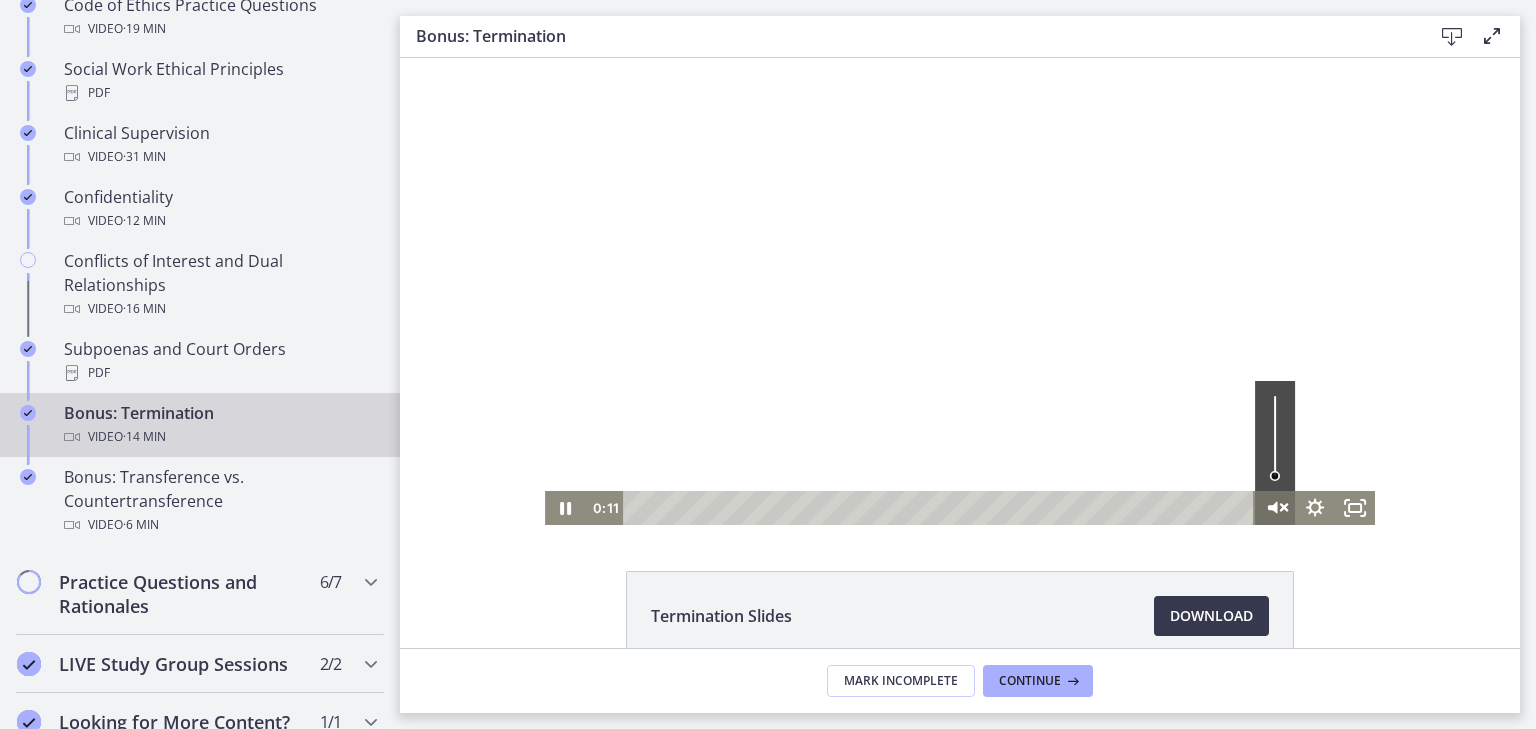 click 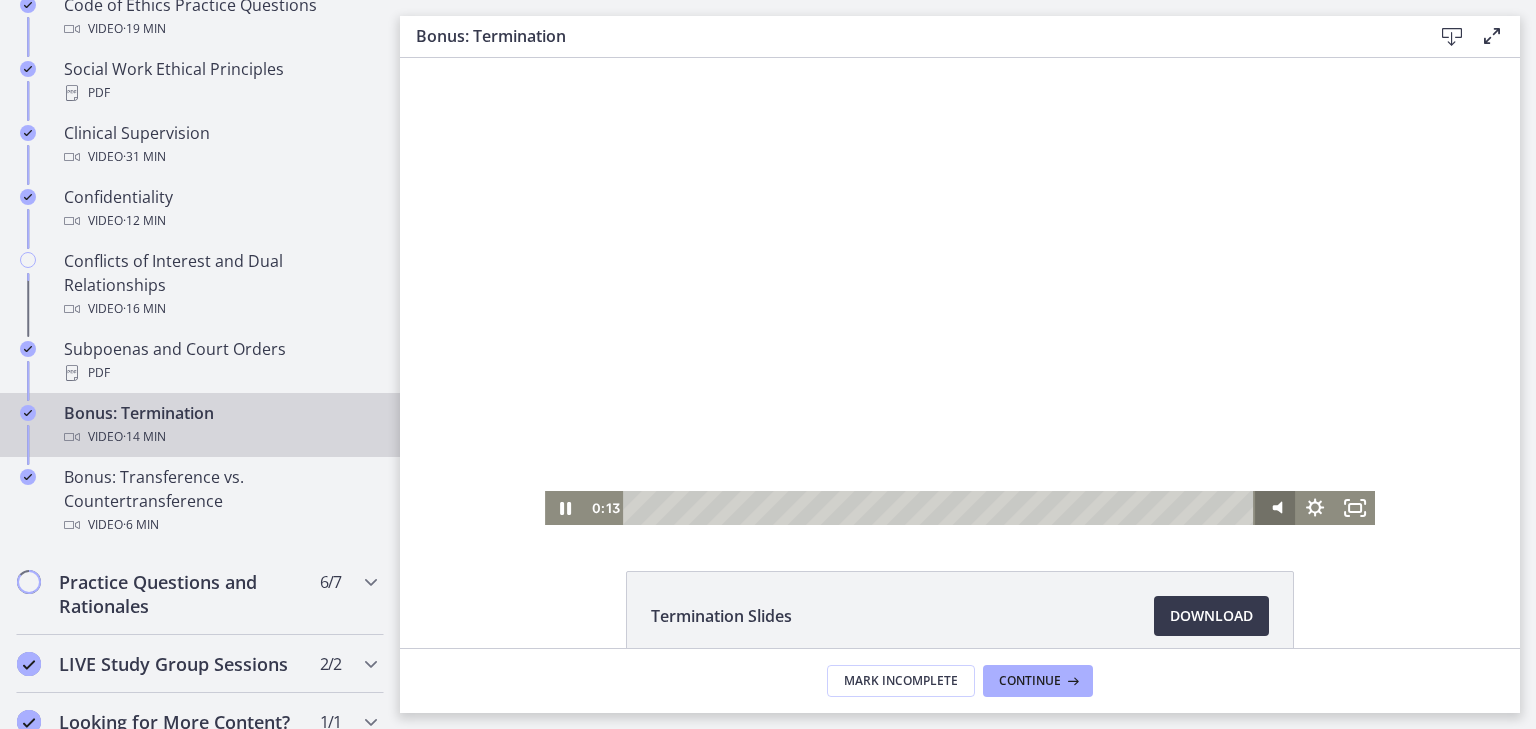 click 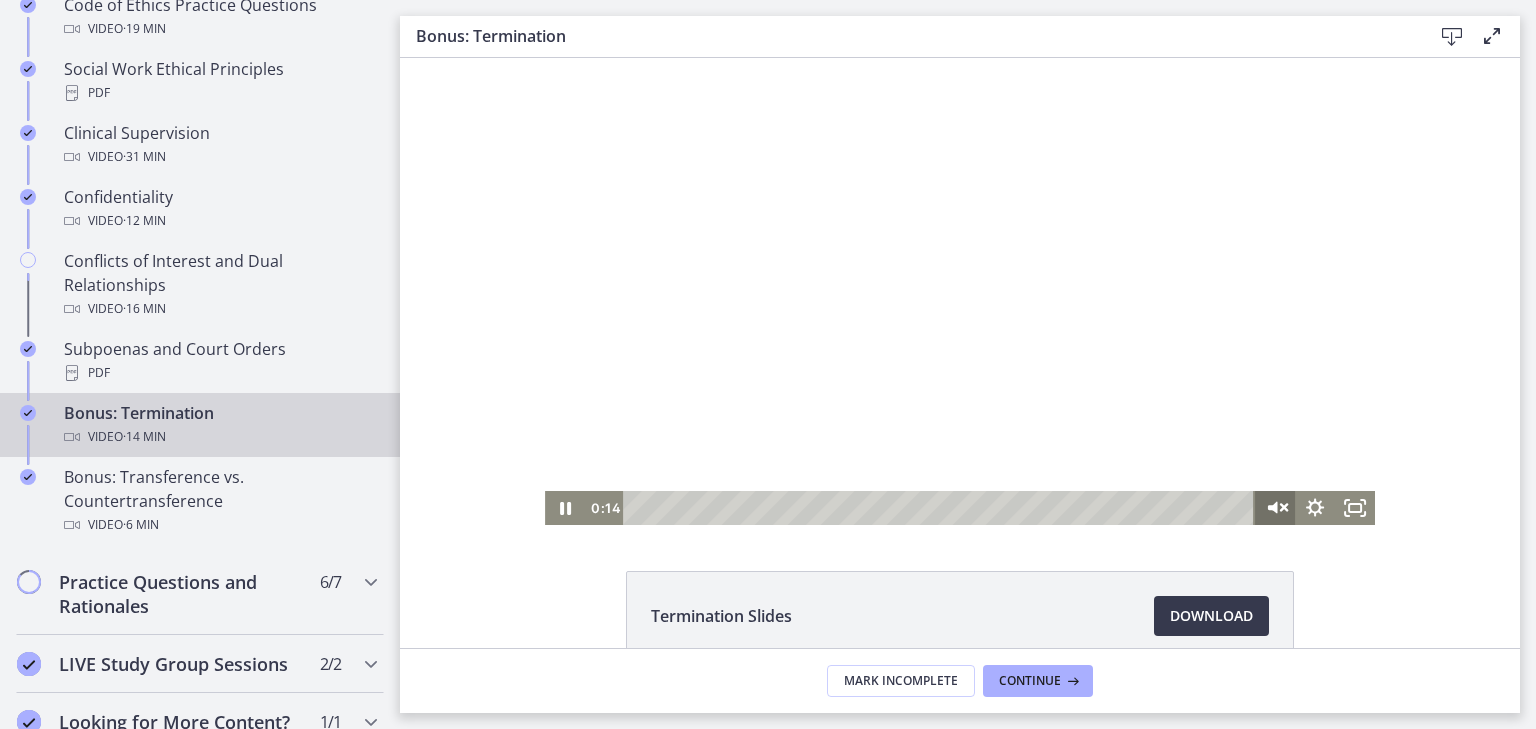 click 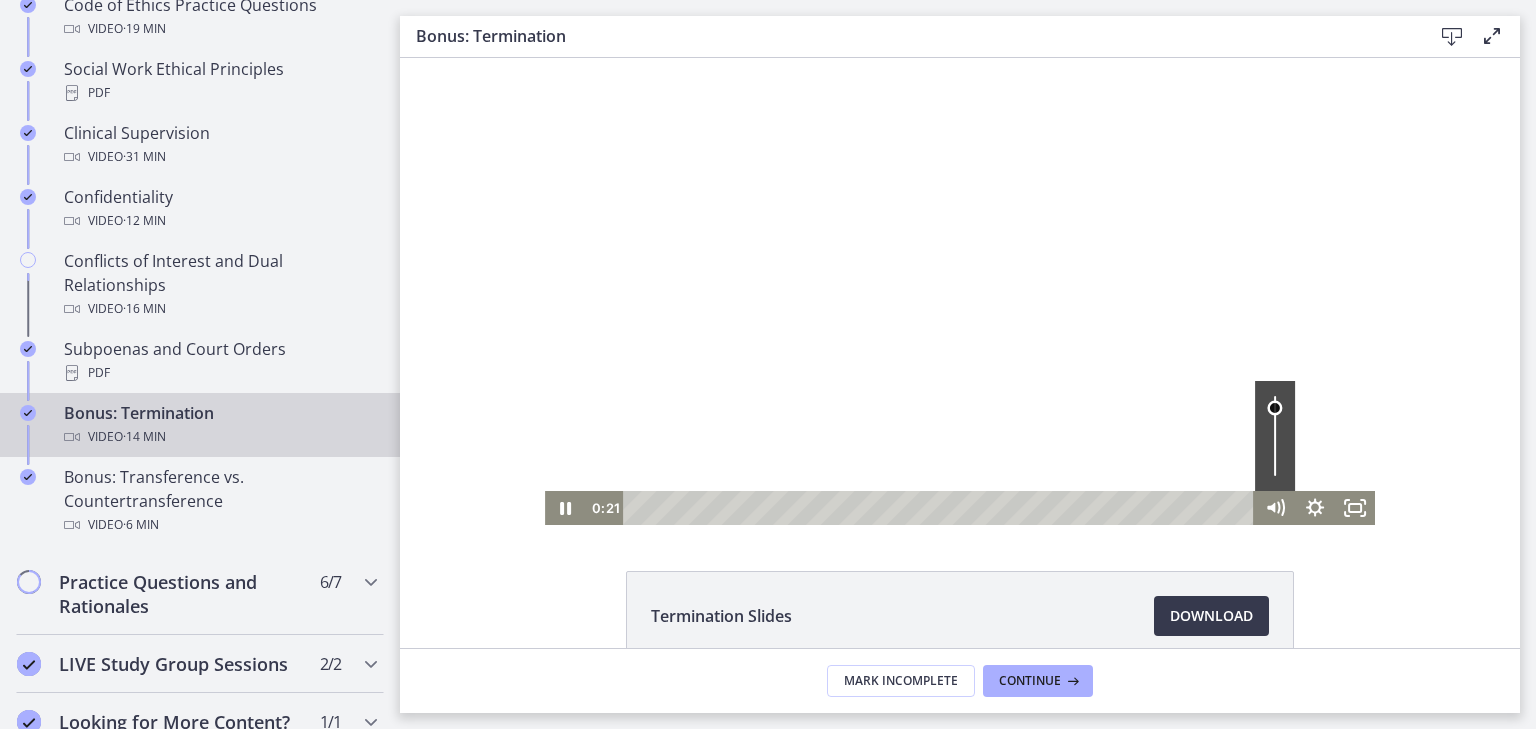 drag, startPoint x: 1271, startPoint y: 451, endPoint x: 1267, endPoint y: 408, distance: 43.185646 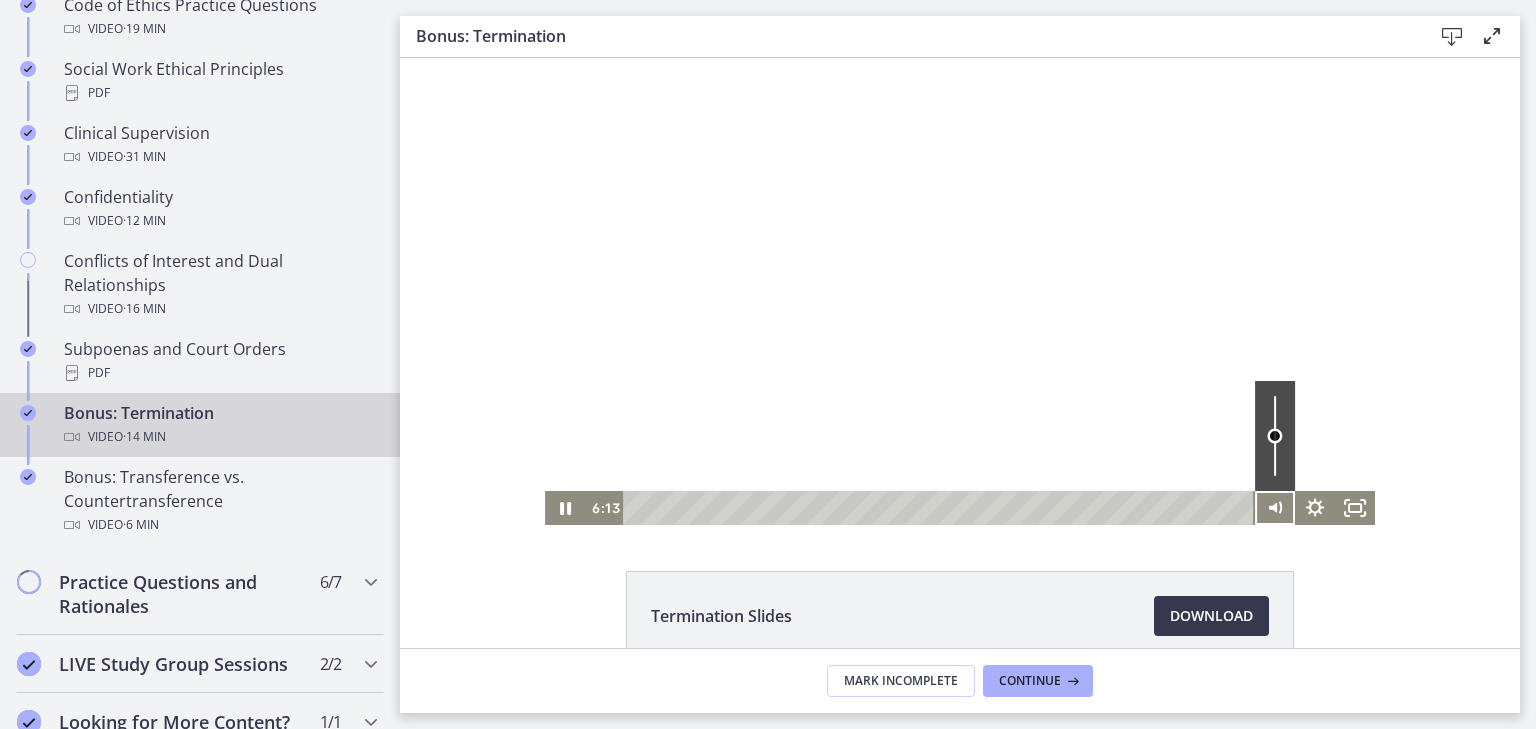 drag, startPoint x: 1268, startPoint y: 400, endPoint x: 1276, endPoint y: 436, distance: 36.878178 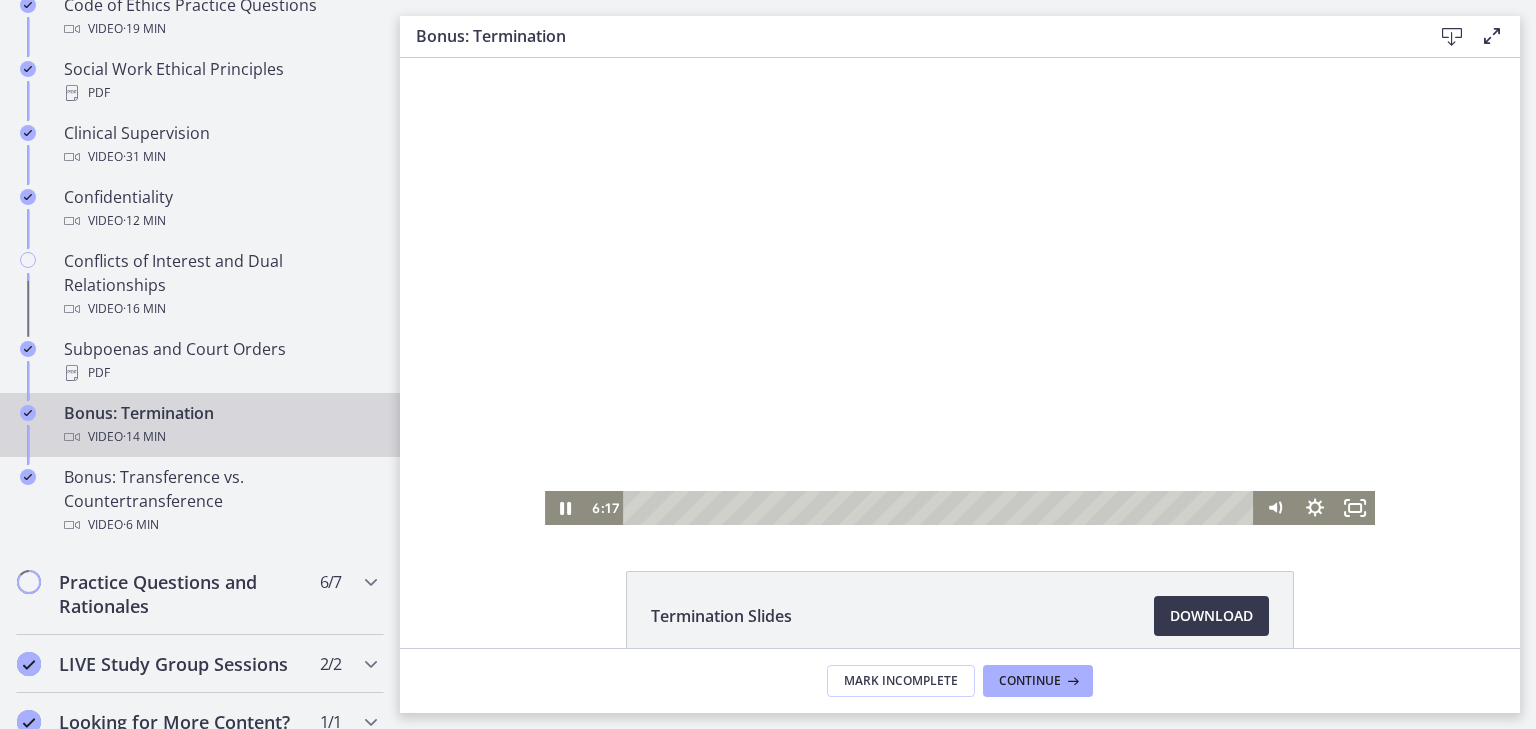click on "Termination Slides
Download
Opens in a new window" at bounding box center (960, 664) 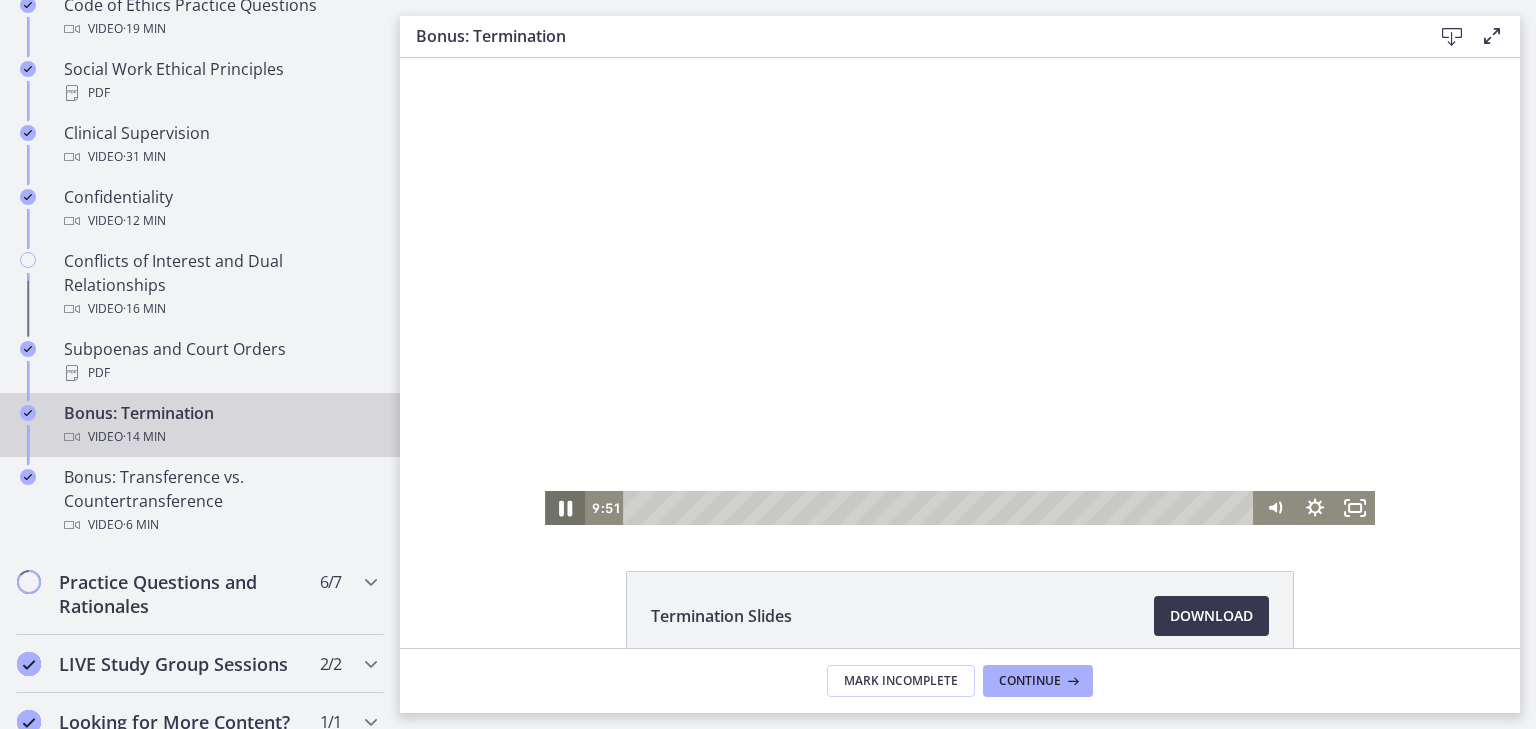 click 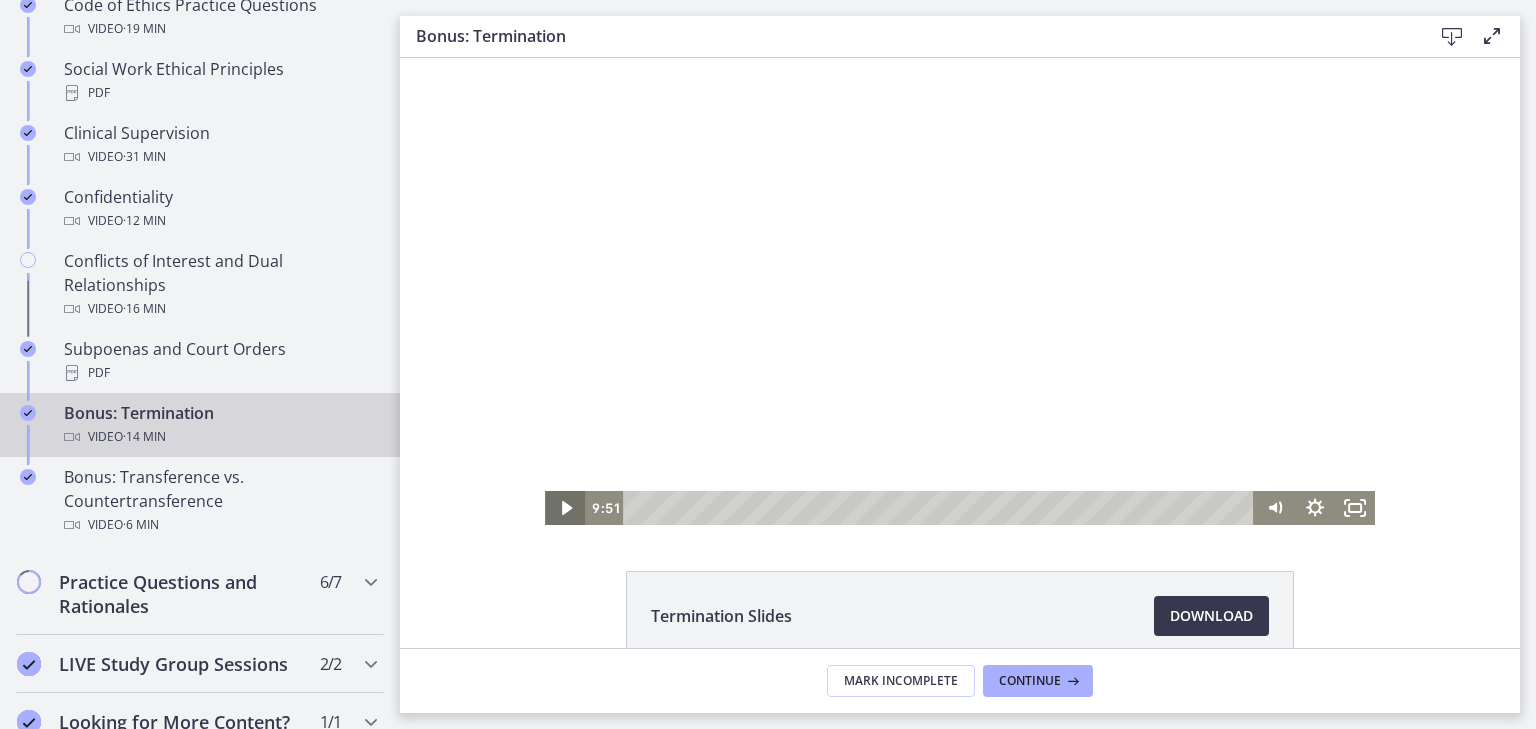 click 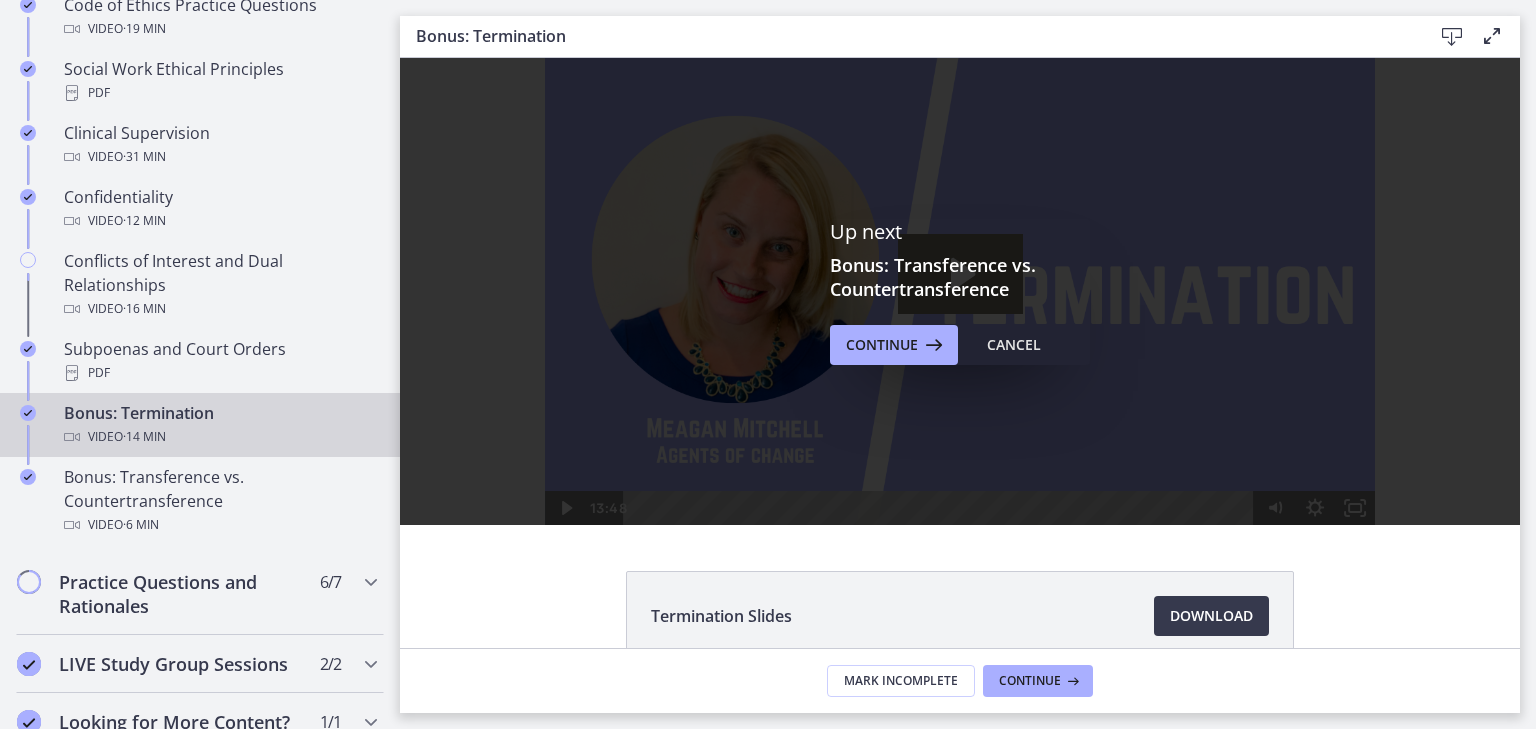 scroll, scrollTop: 0, scrollLeft: 0, axis: both 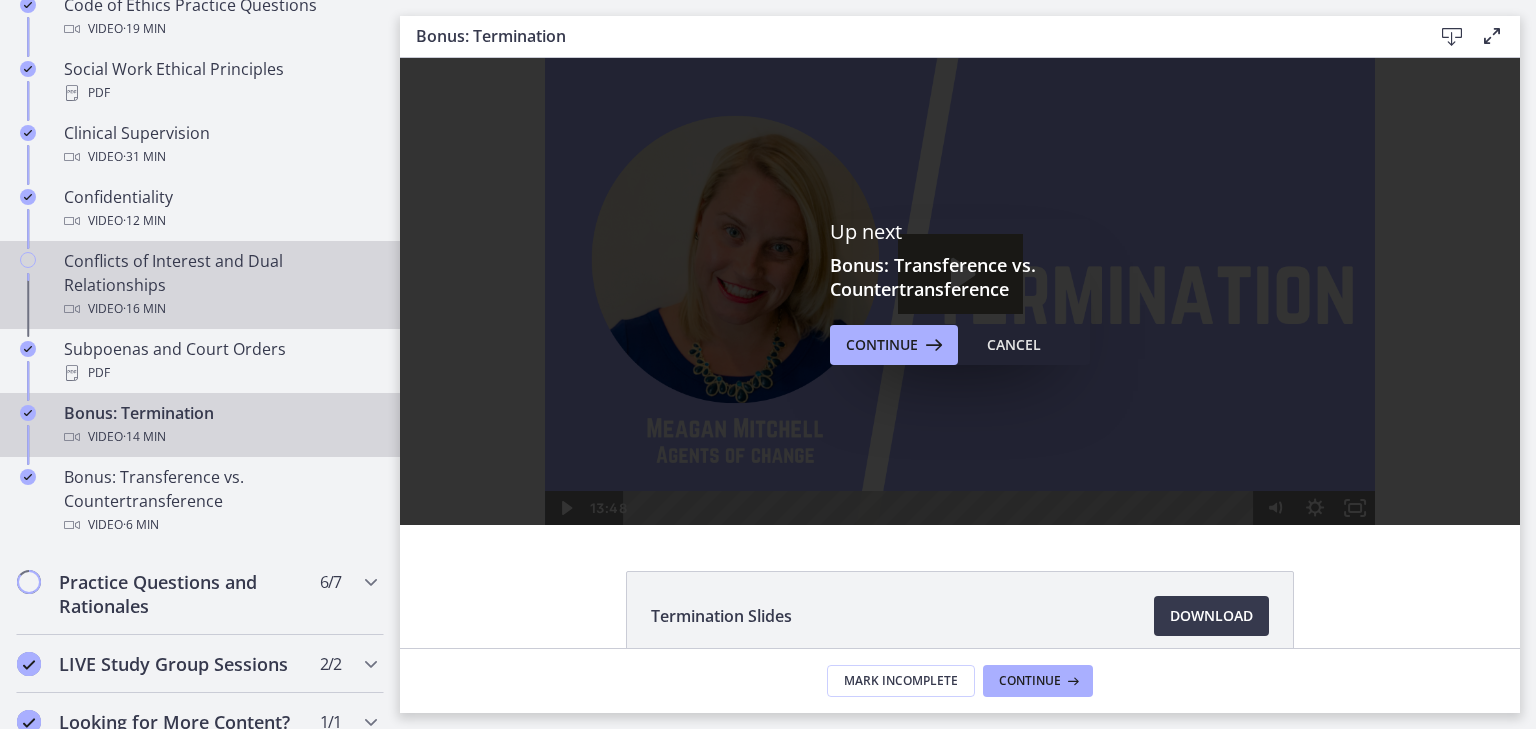 click on "Conflicts of Interest and Dual Relationships
Video
·  16 min" at bounding box center [220, 285] 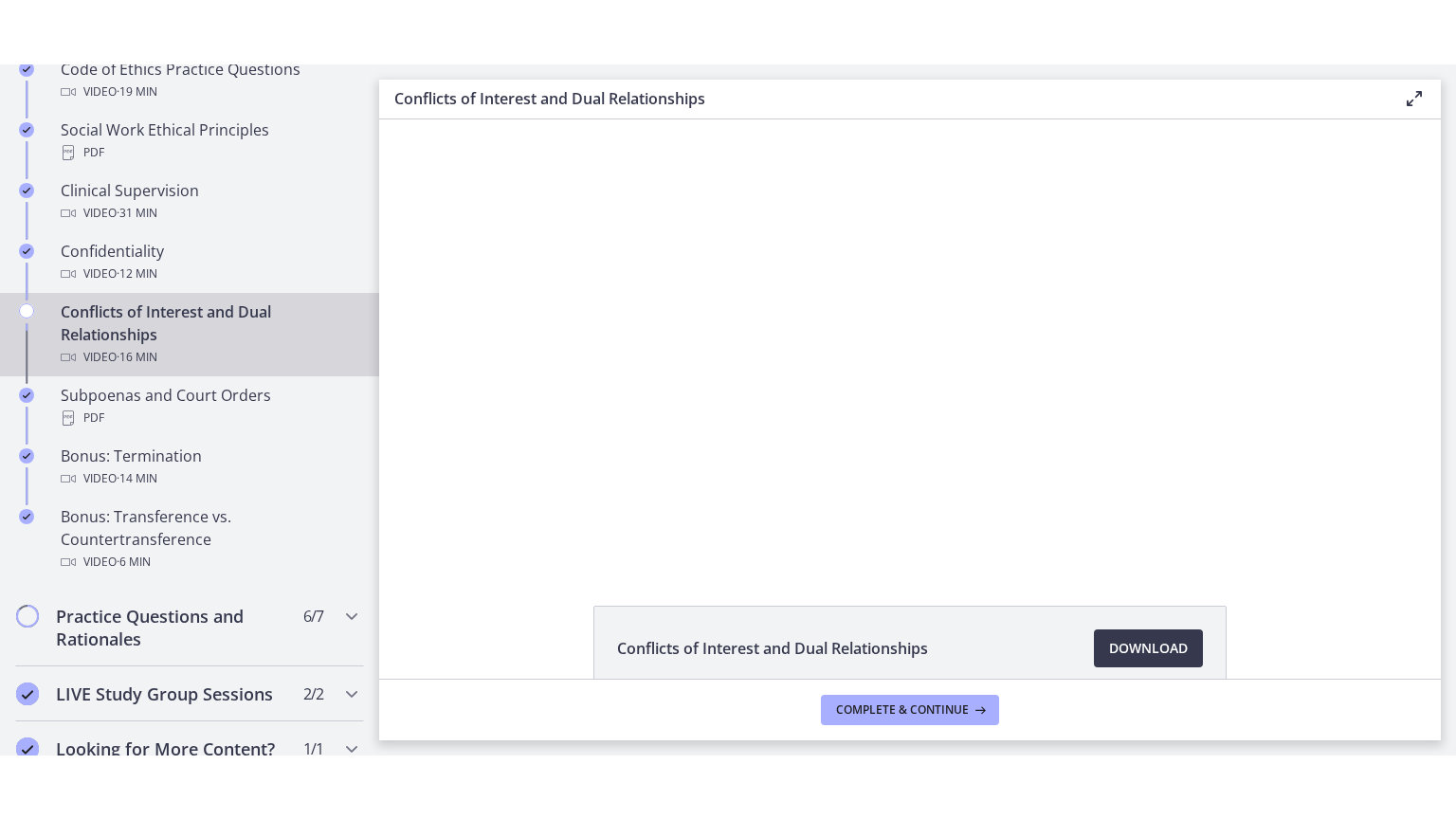 scroll, scrollTop: 0, scrollLeft: 0, axis: both 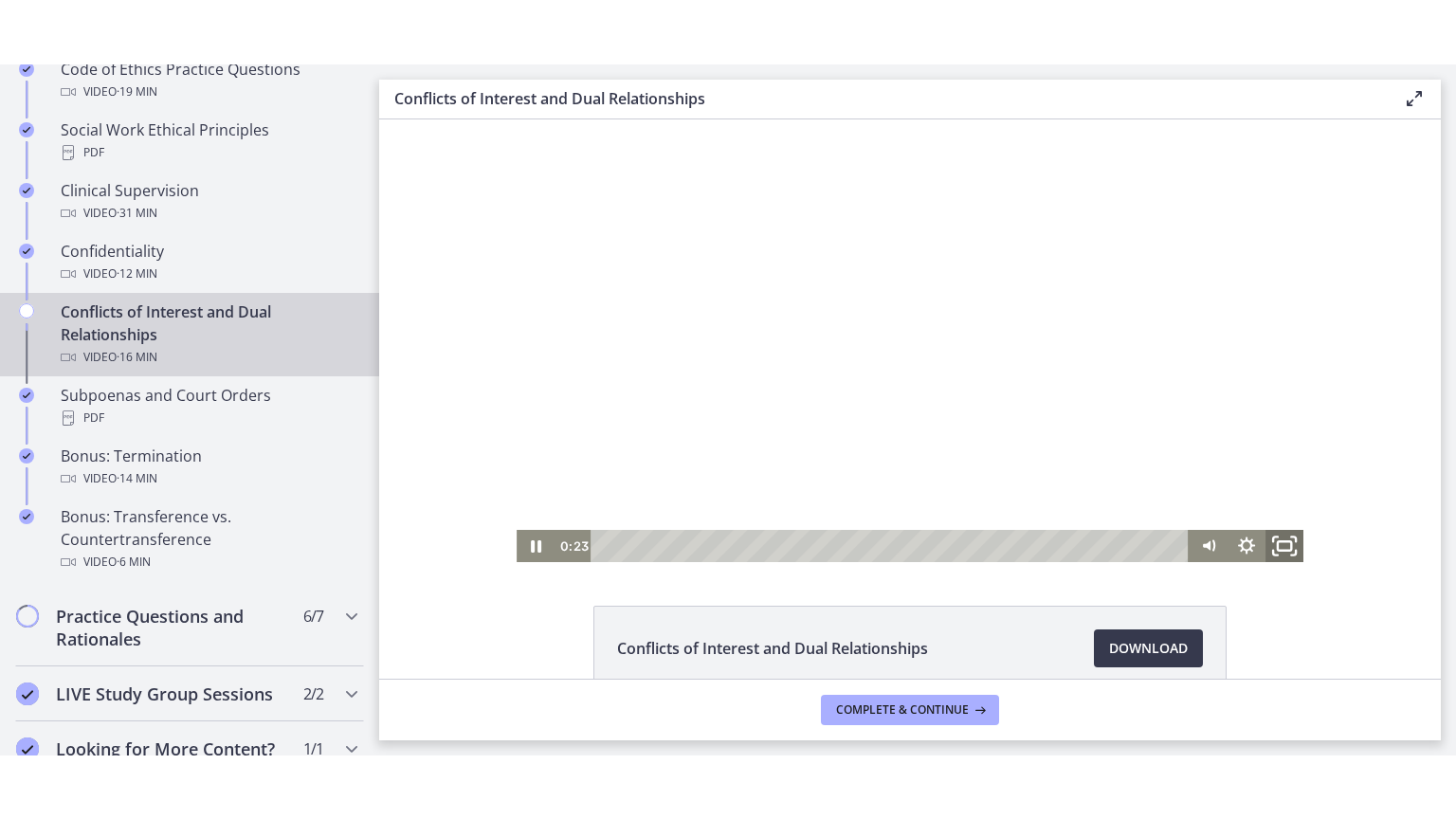click 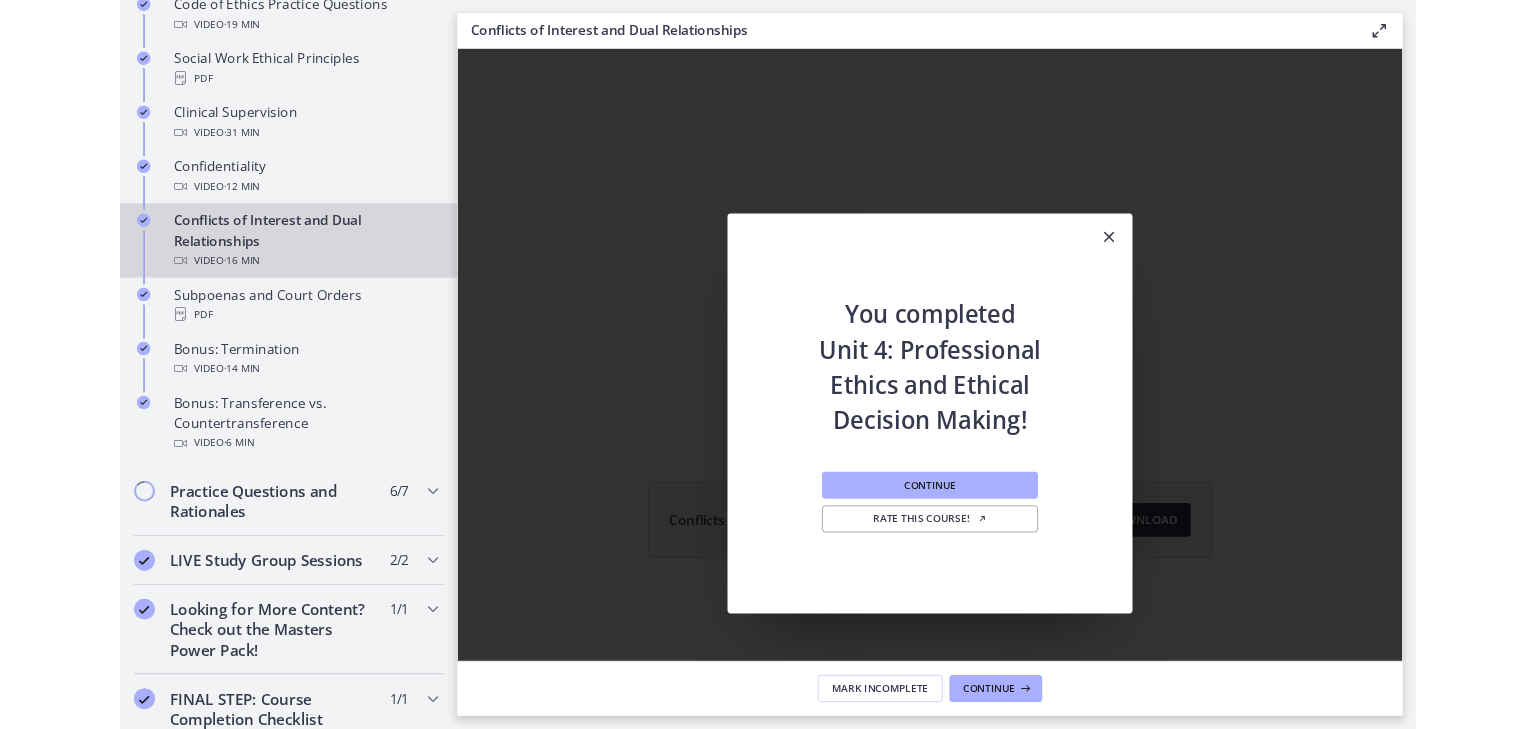 scroll, scrollTop: 0, scrollLeft: 0, axis: both 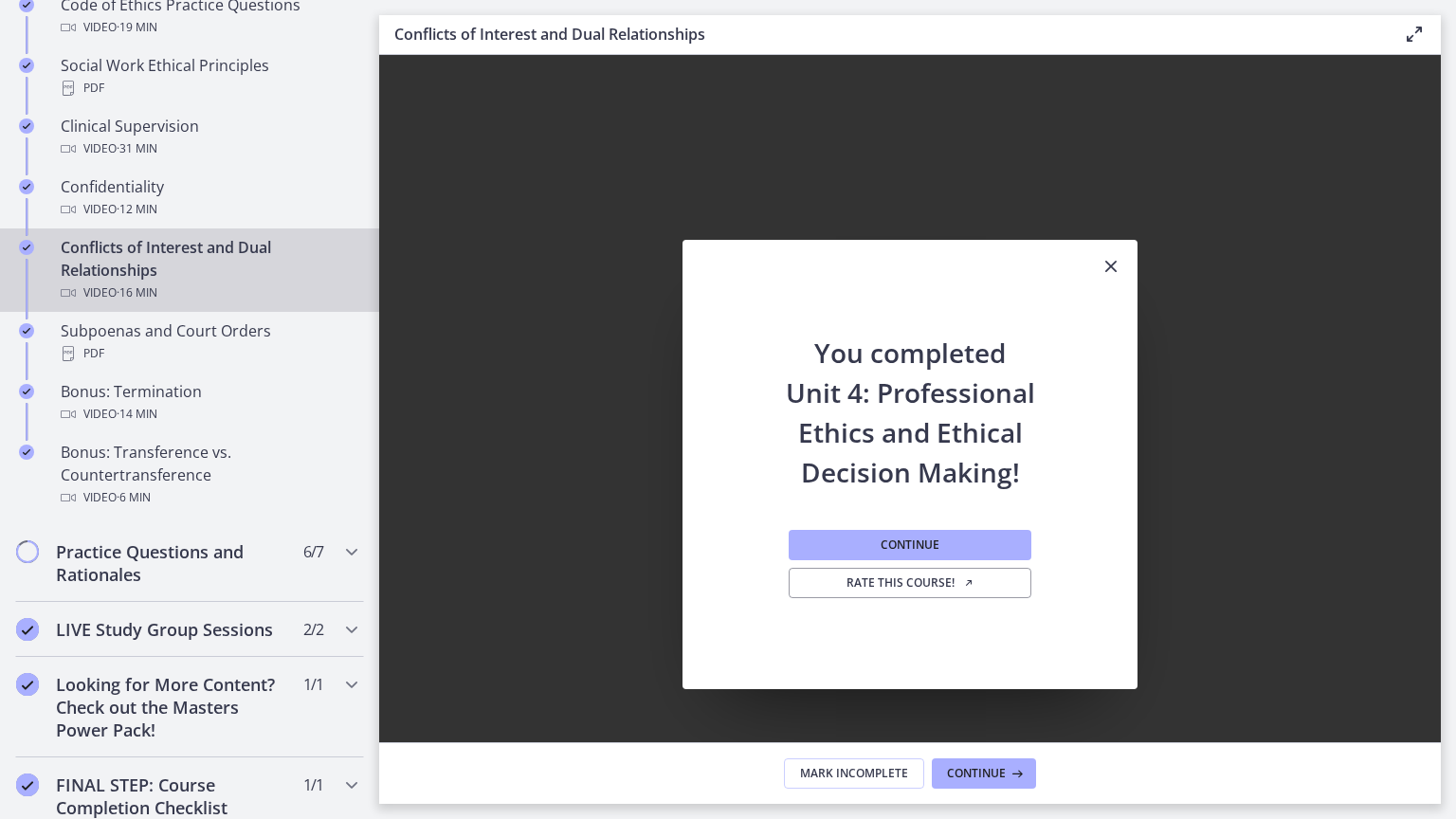 click 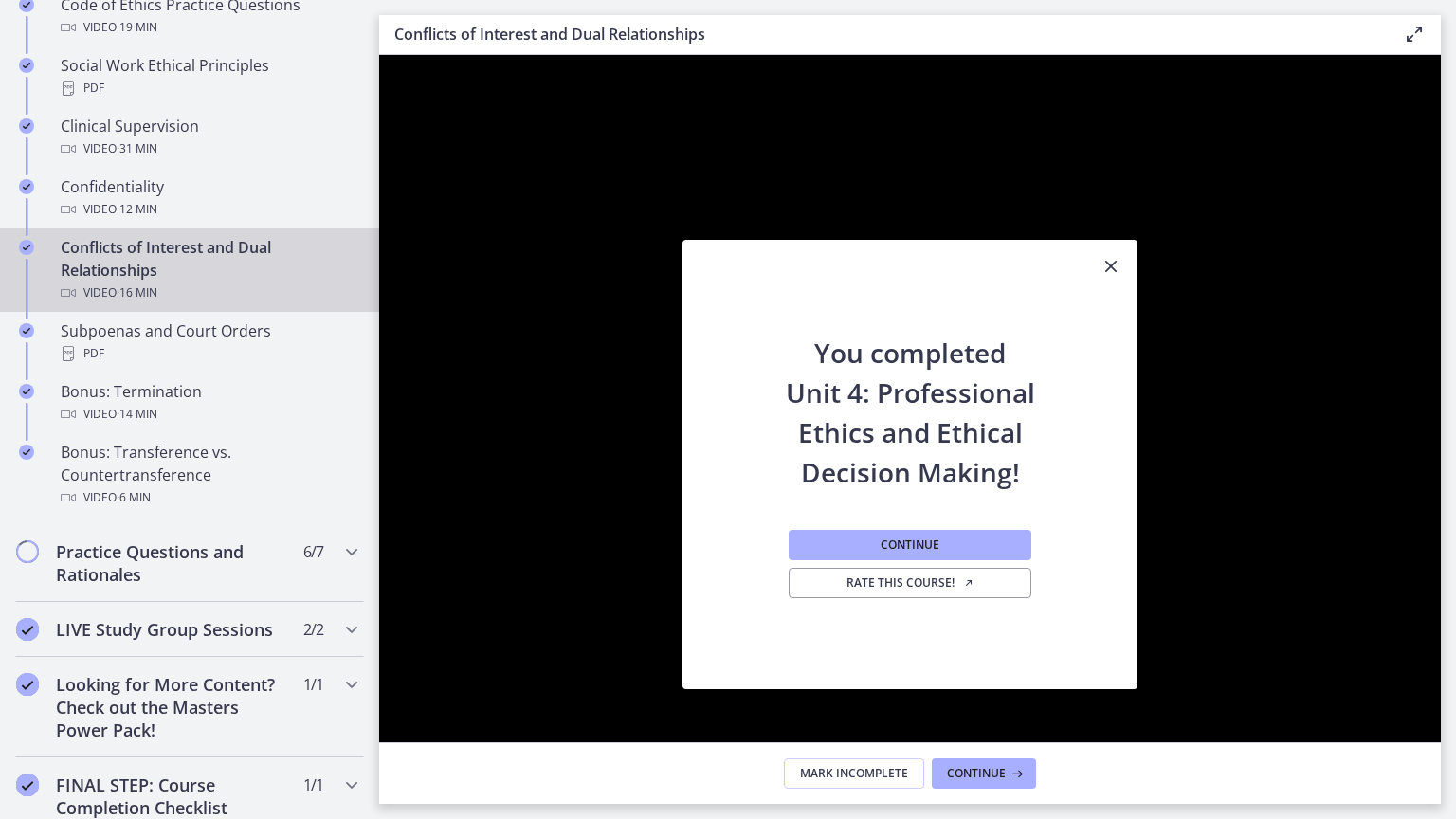 click 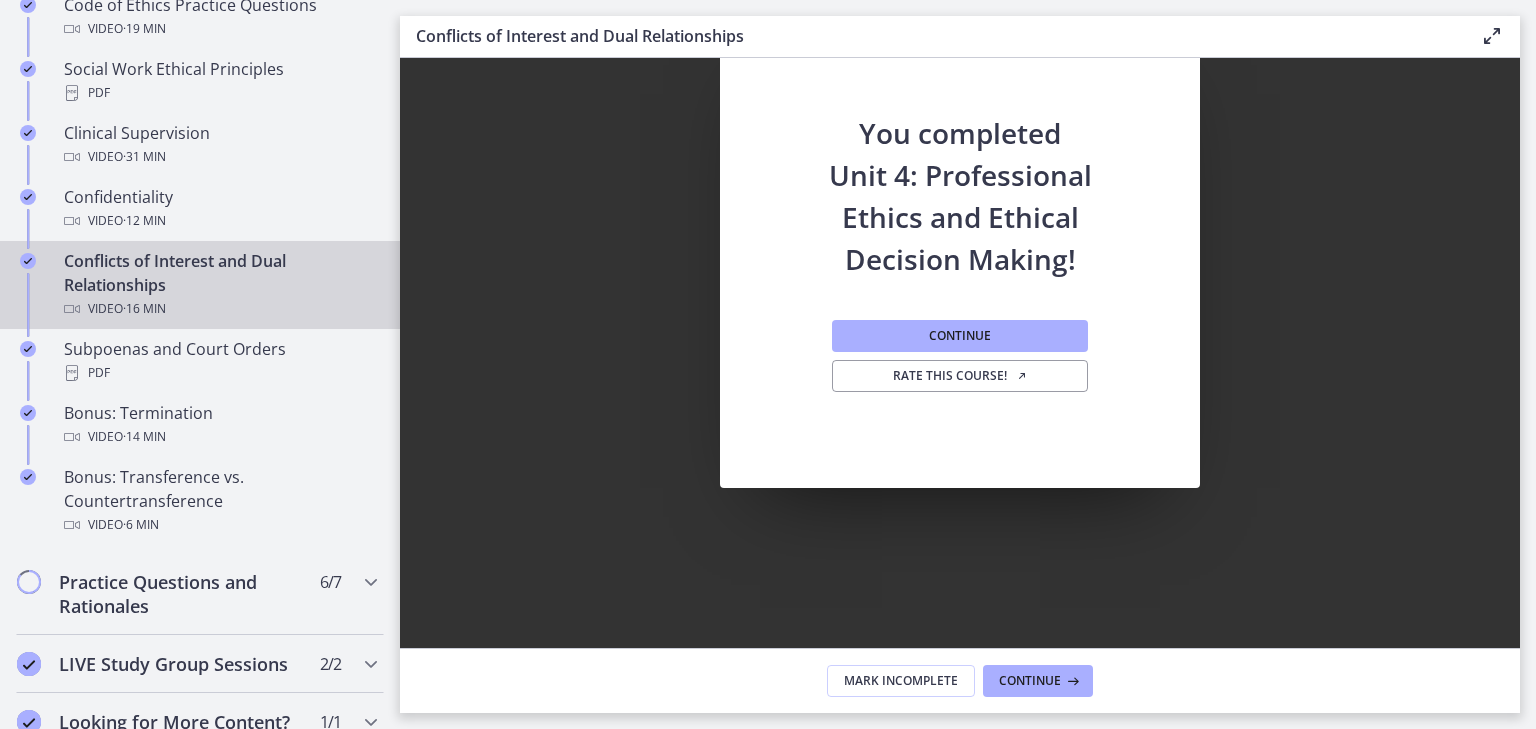 scroll, scrollTop: 240, scrollLeft: 0, axis: vertical 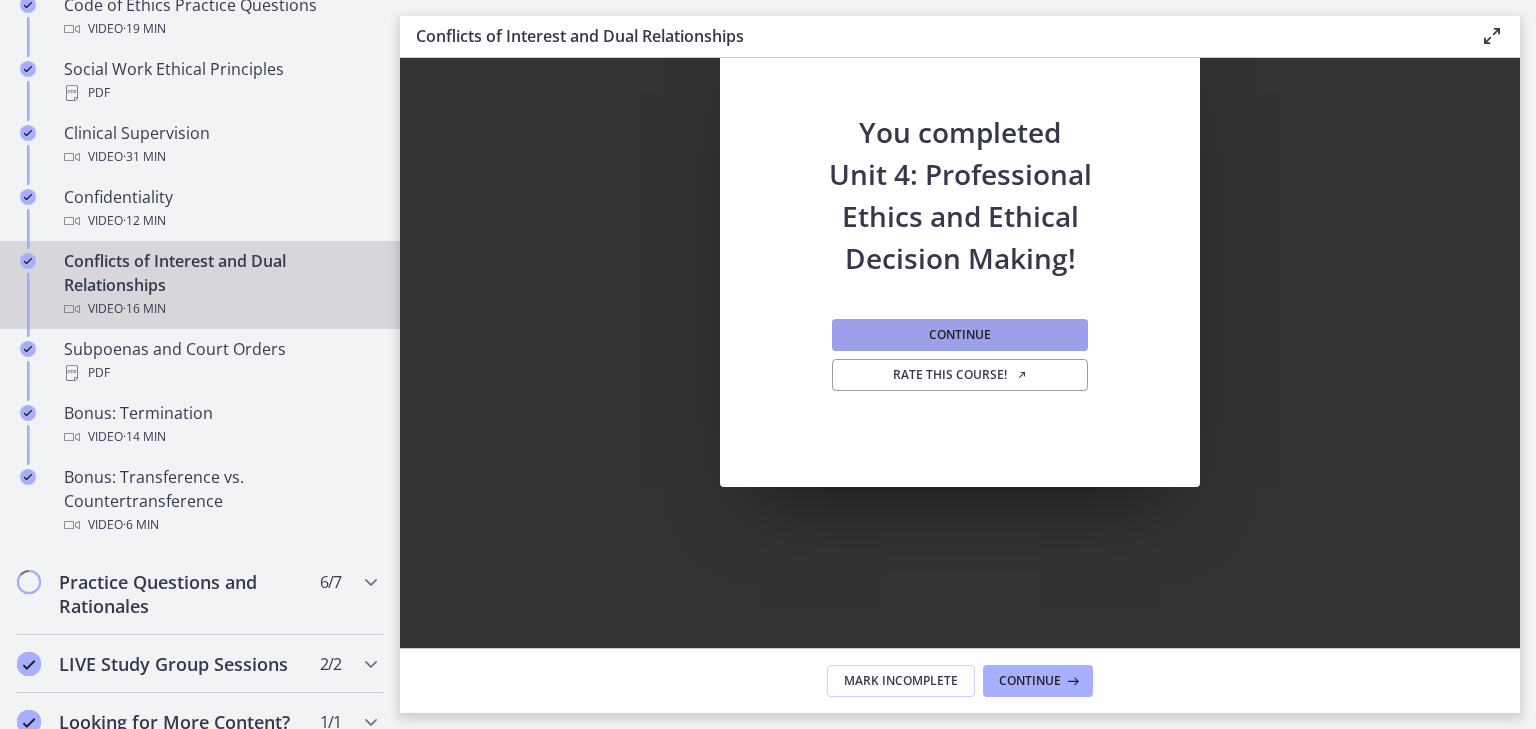 click on "Continue" at bounding box center (960, 335) 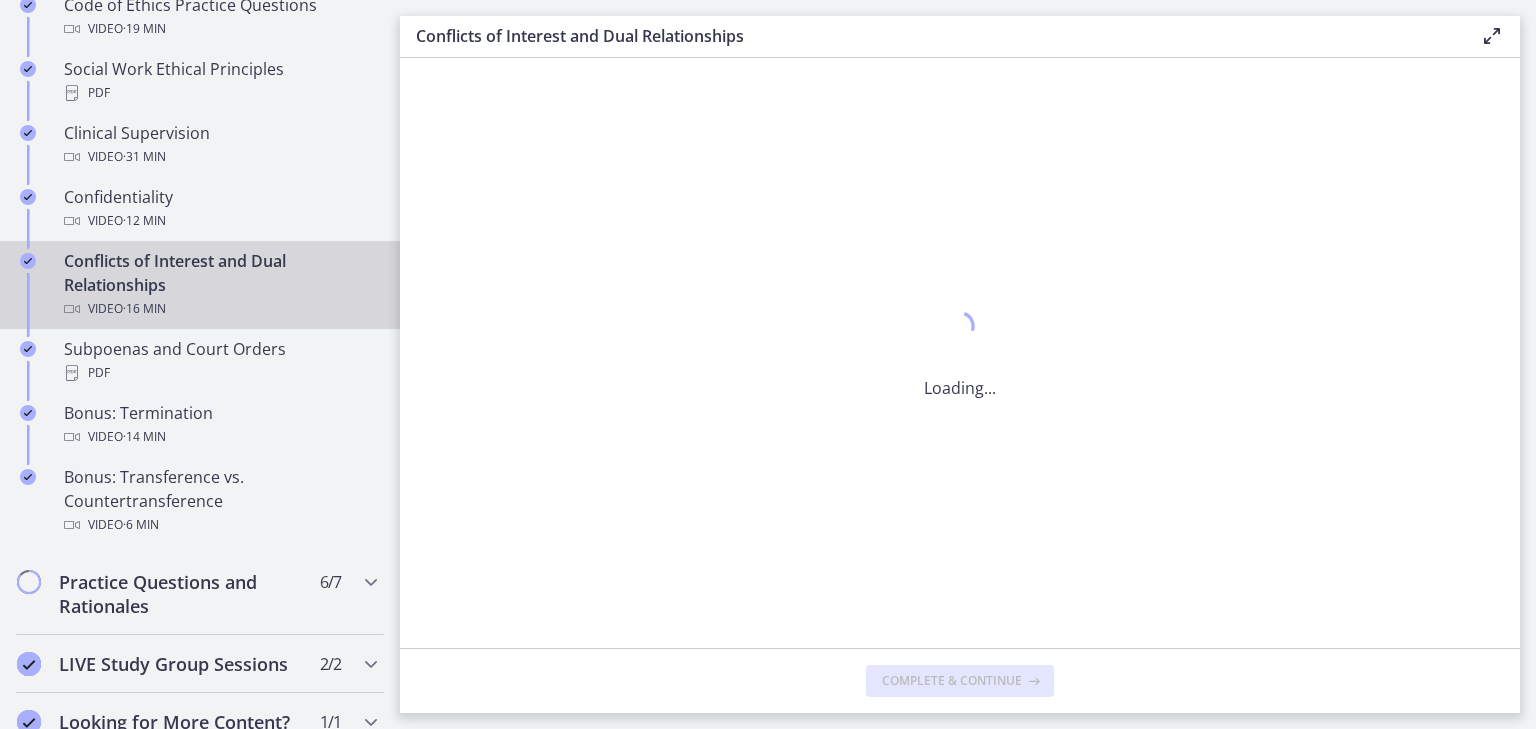 scroll, scrollTop: 0, scrollLeft: 0, axis: both 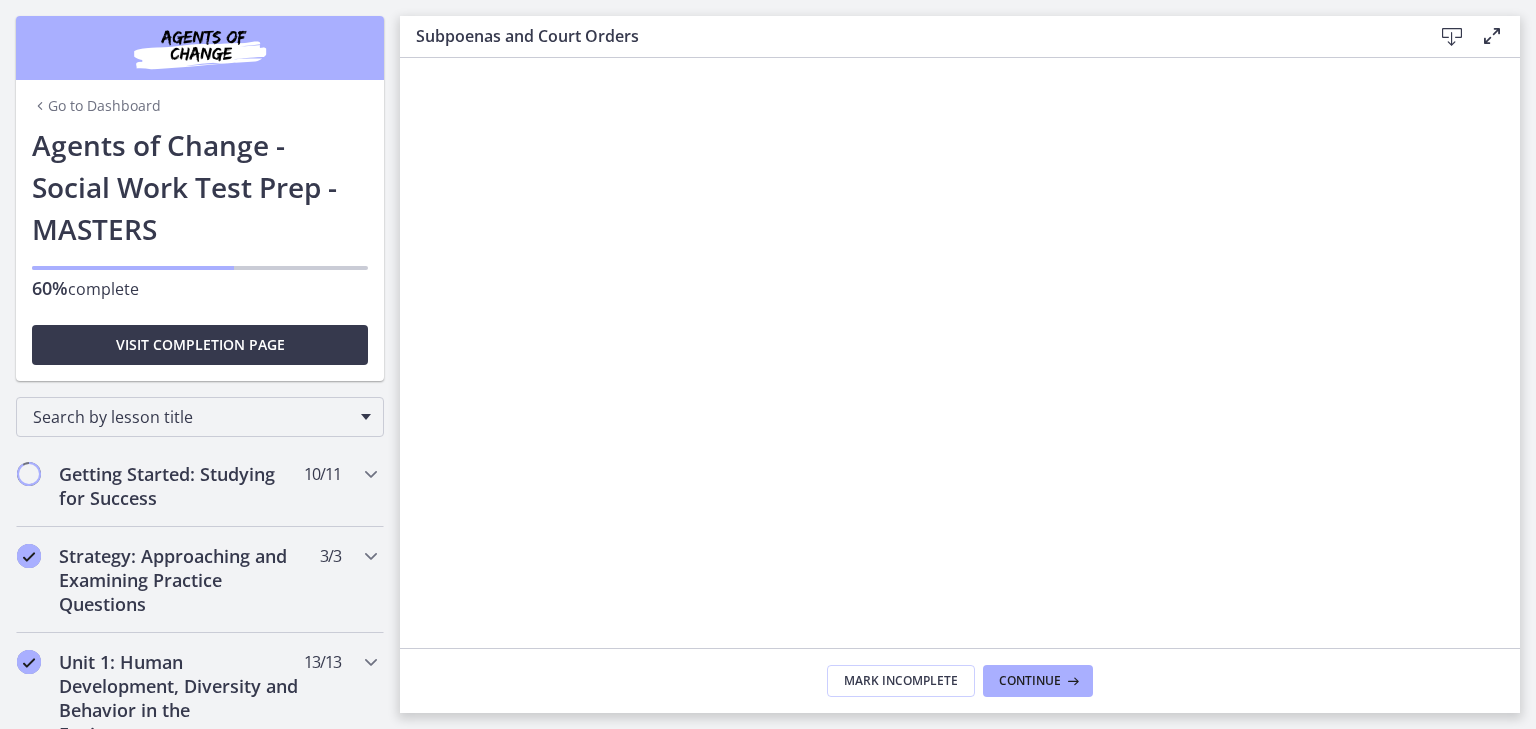 click on "Go to Dashboard" at bounding box center [96, 106] 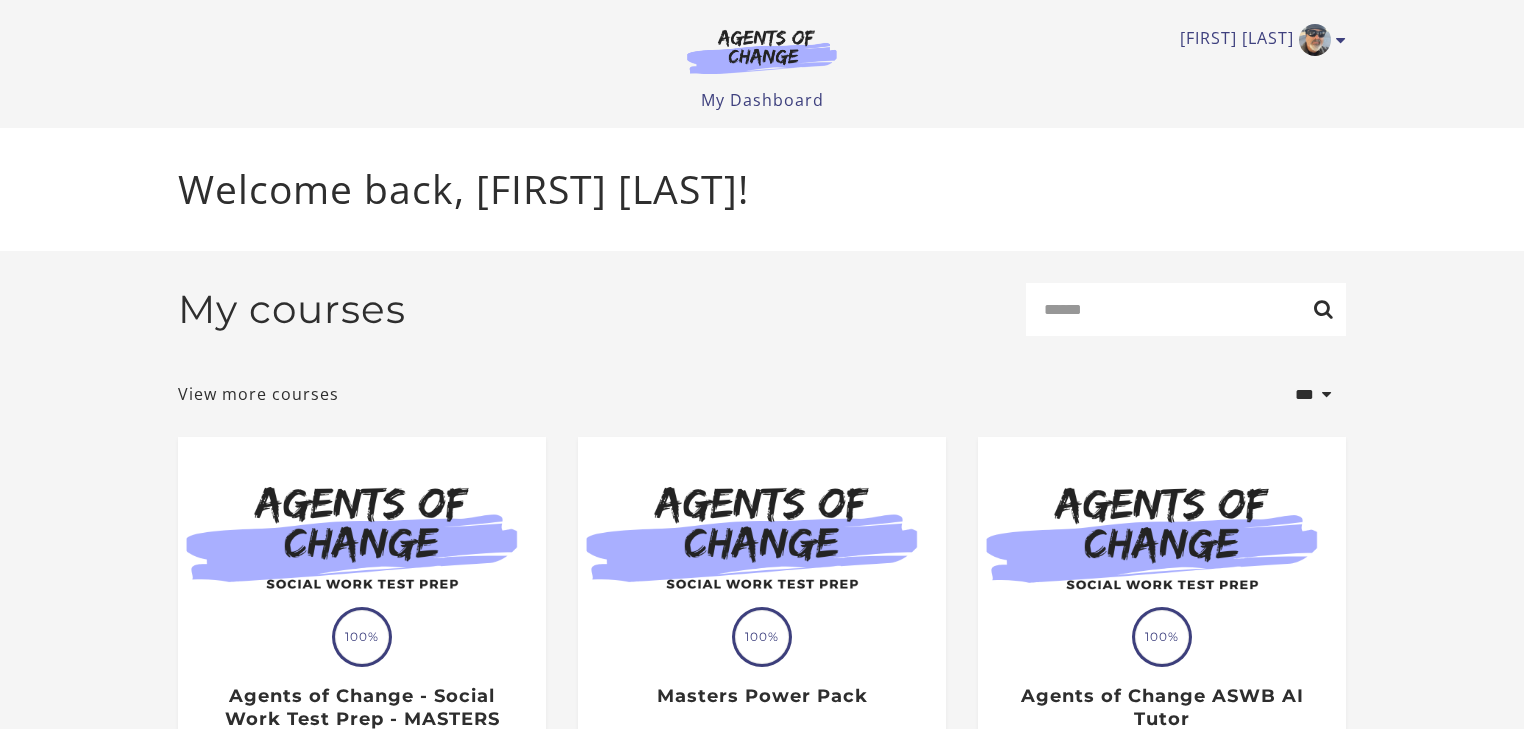 scroll, scrollTop: 0, scrollLeft: 0, axis: both 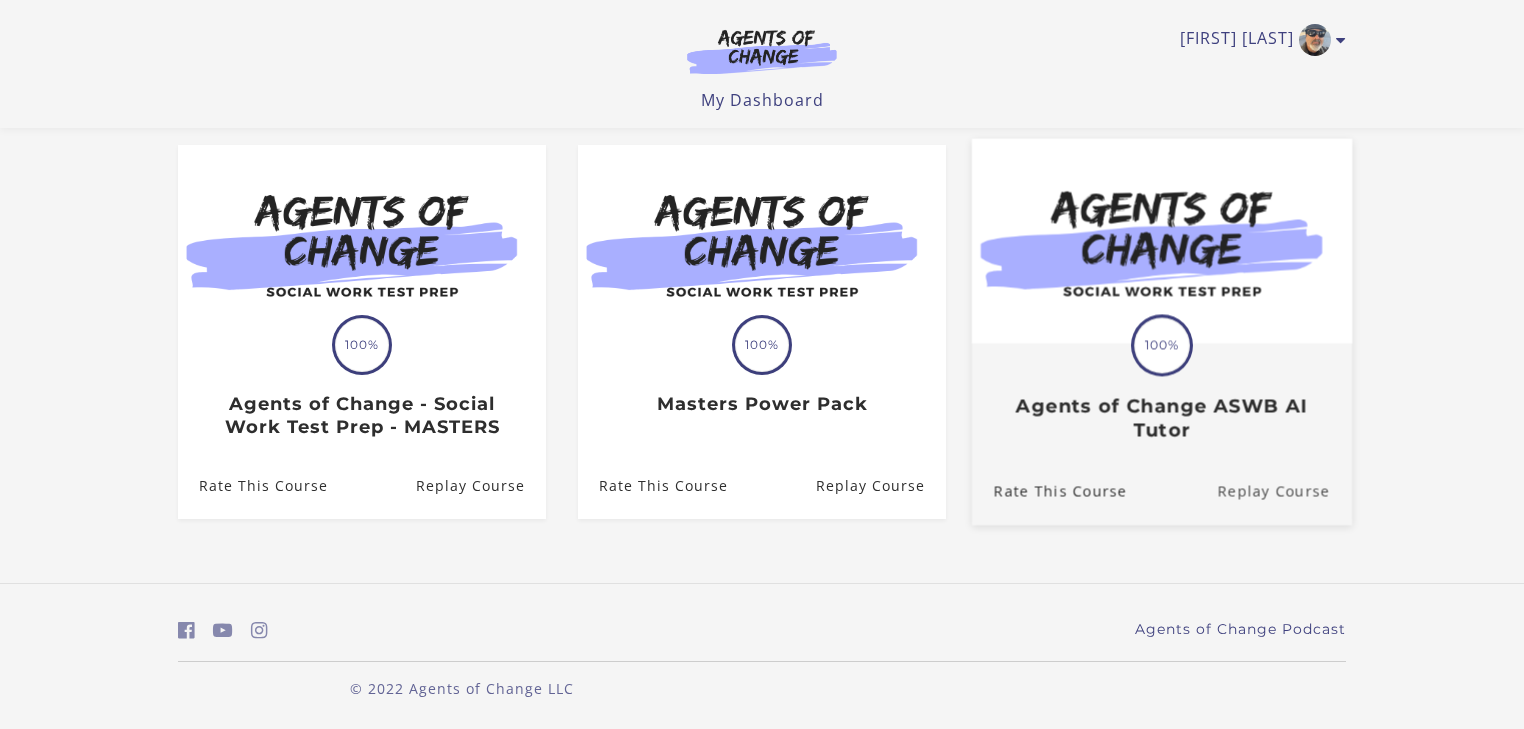click on "Replay Course" at bounding box center [1284, 491] 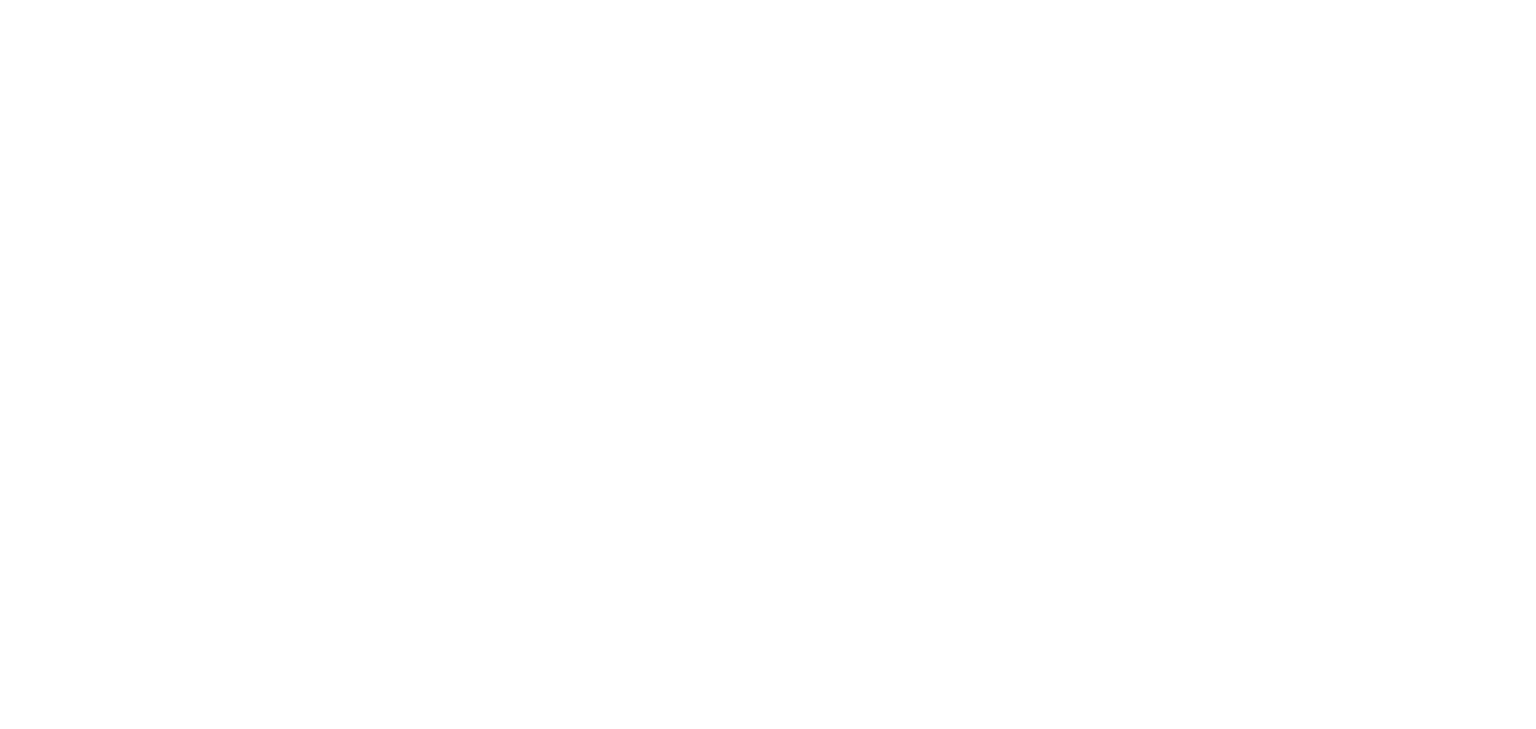 scroll, scrollTop: 0, scrollLeft: 0, axis: both 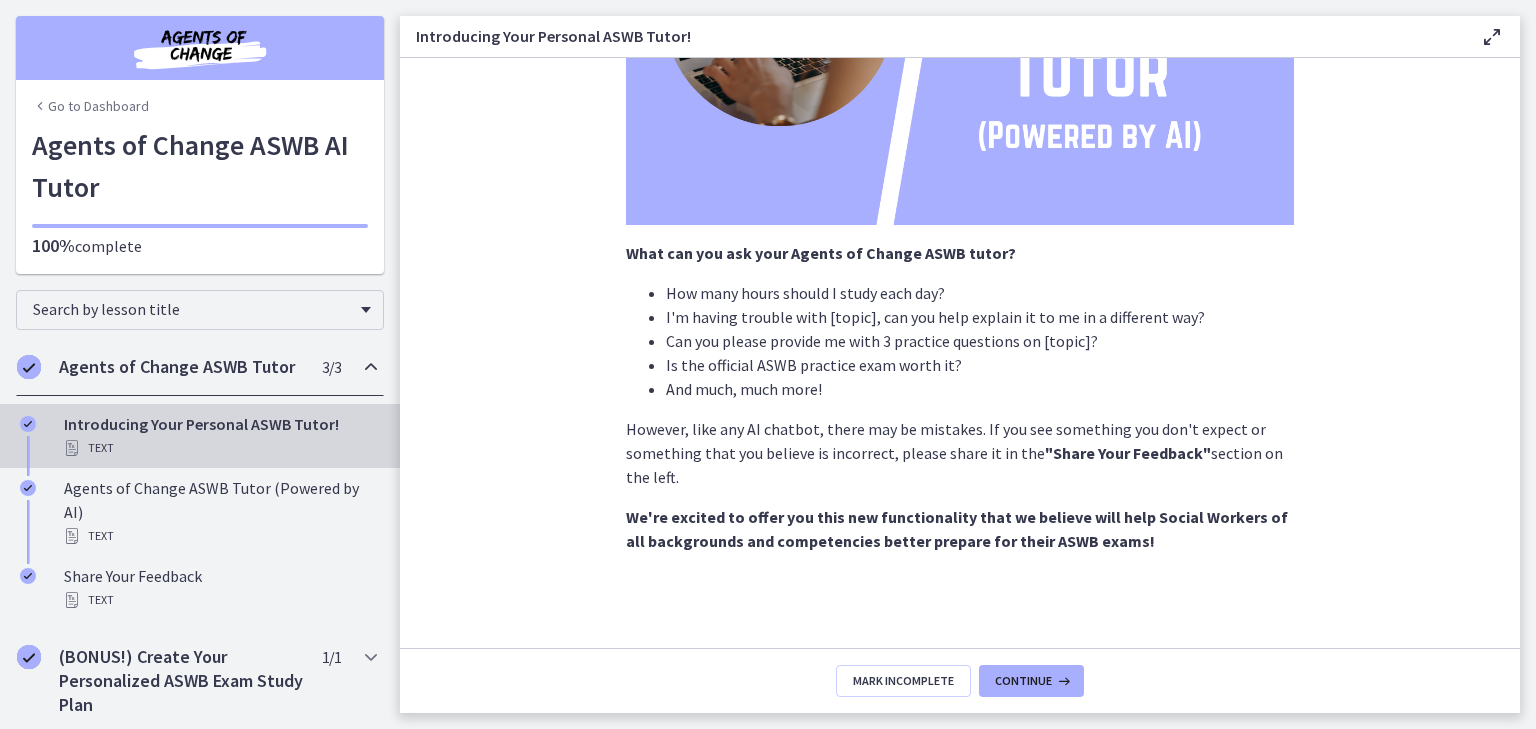 click on "Go to Dashboard" at bounding box center (90, 106) 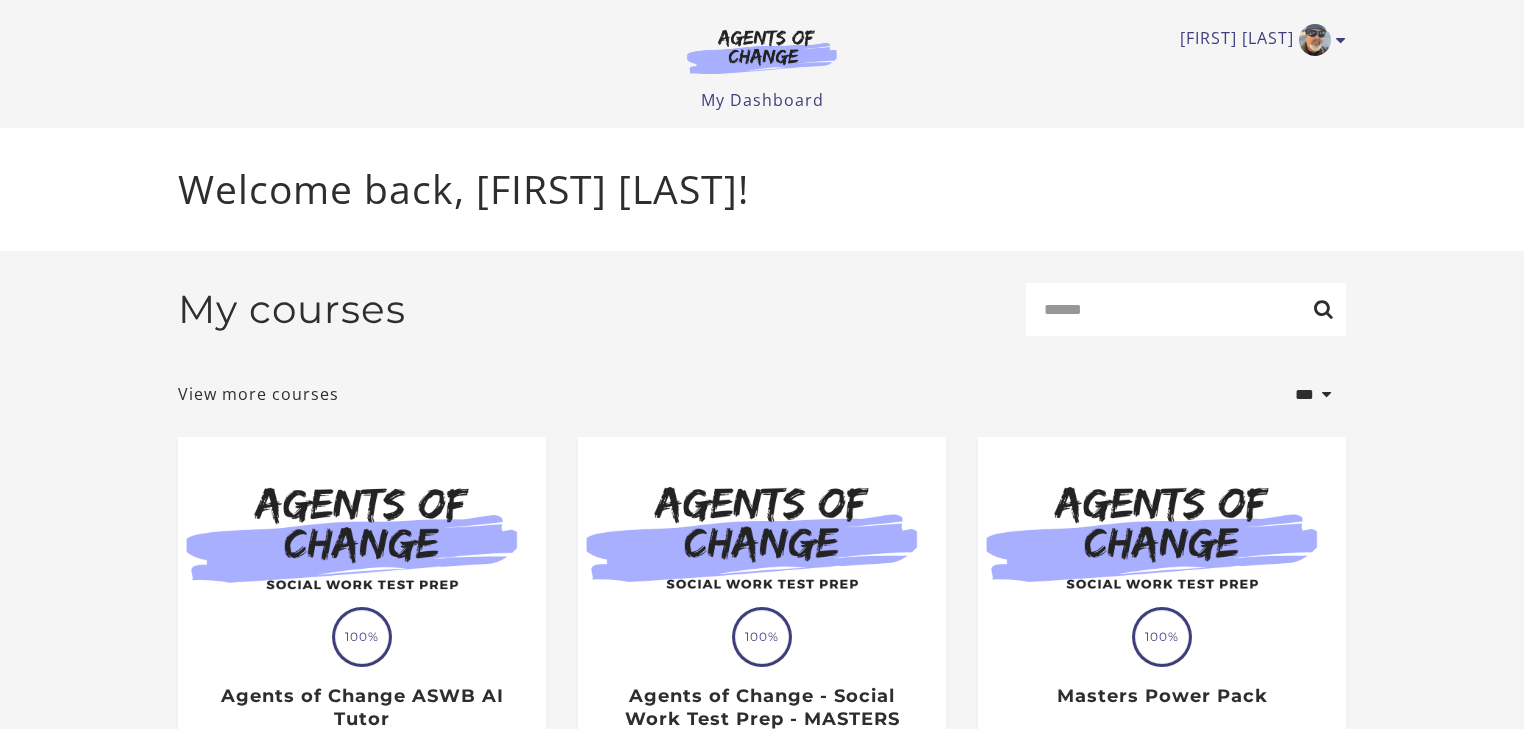 scroll, scrollTop: 0, scrollLeft: 0, axis: both 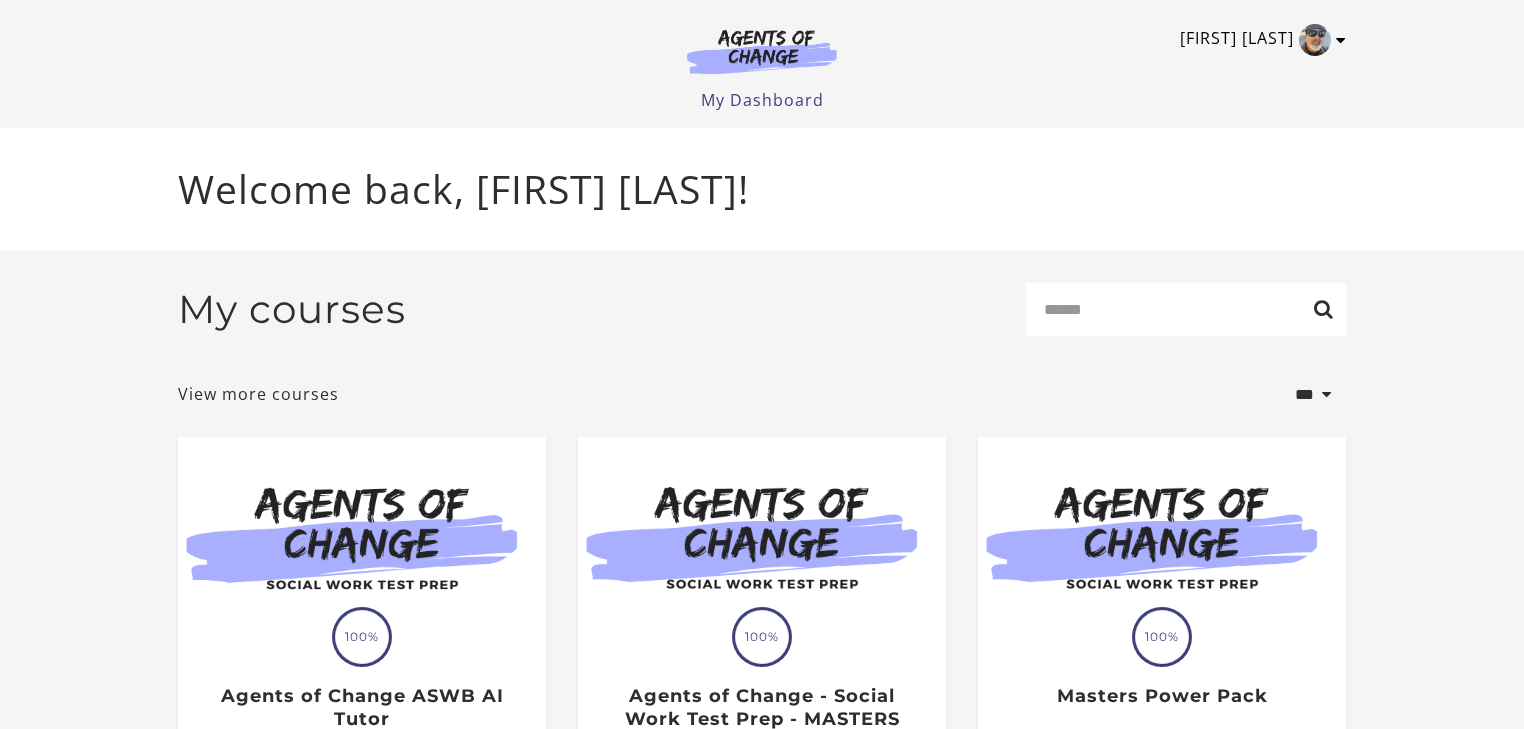 click on "[FIRST] [LAST]" at bounding box center (1258, 40) 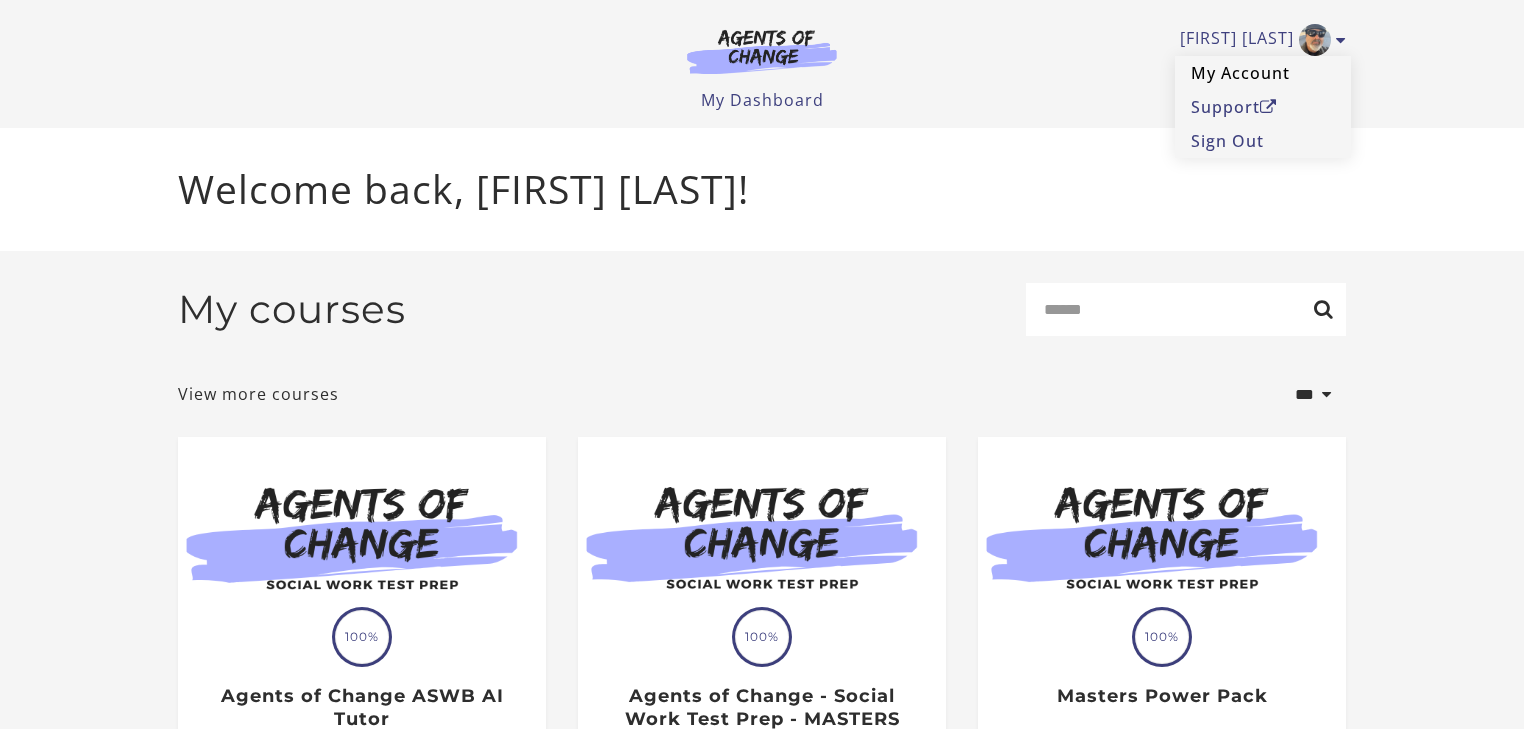 click on "My Account" at bounding box center [1263, 73] 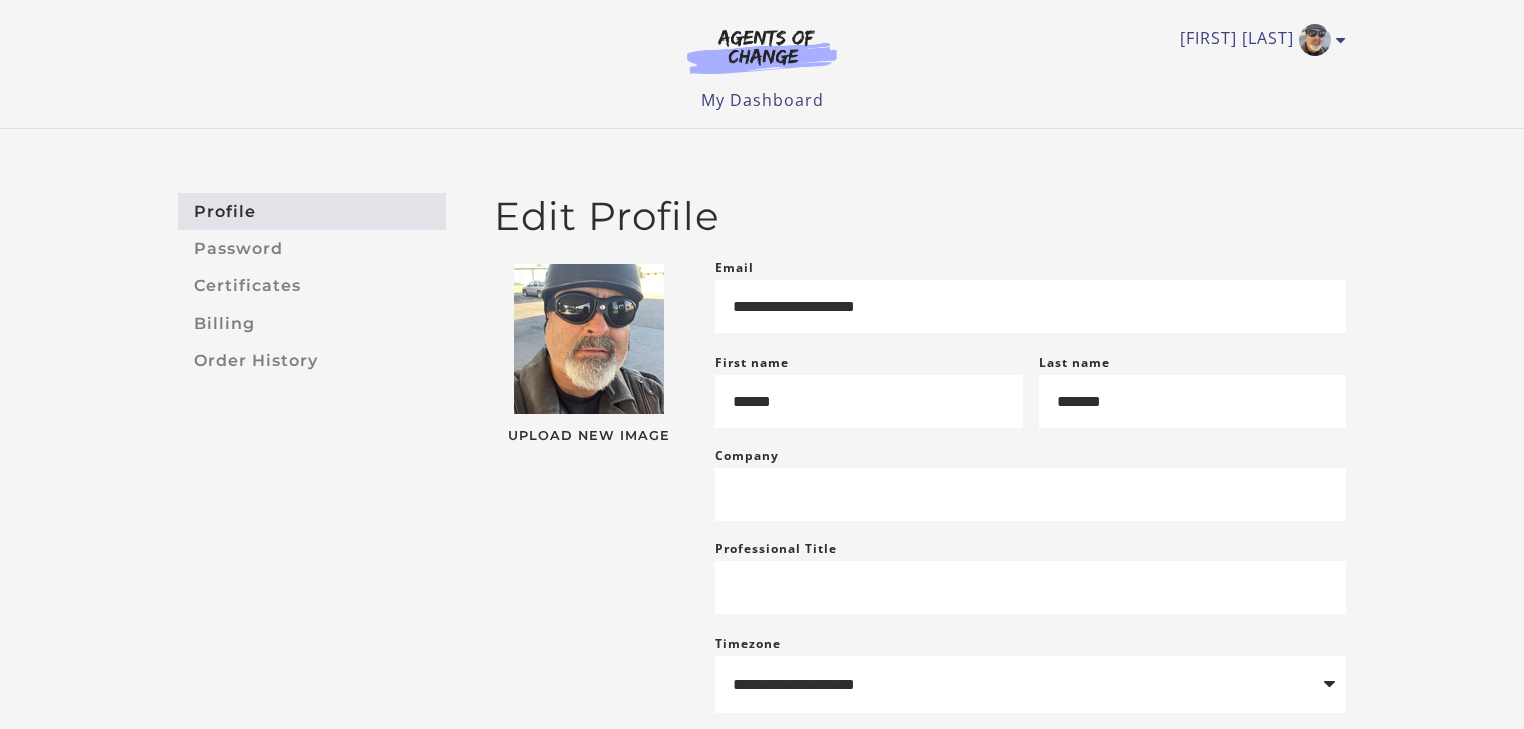 scroll, scrollTop: 0, scrollLeft: 0, axis: both 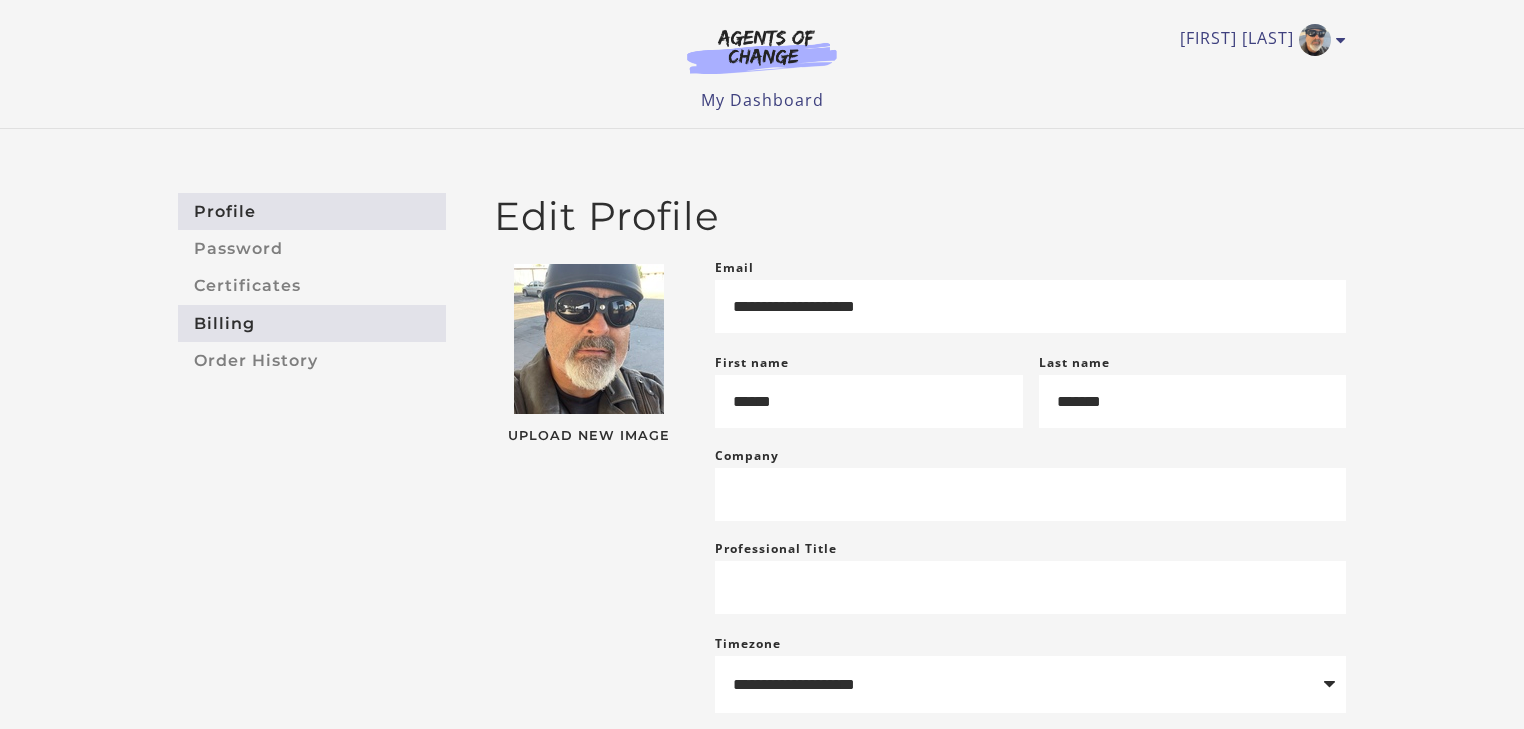 click on "Billing" at bounding box center (312, 323) 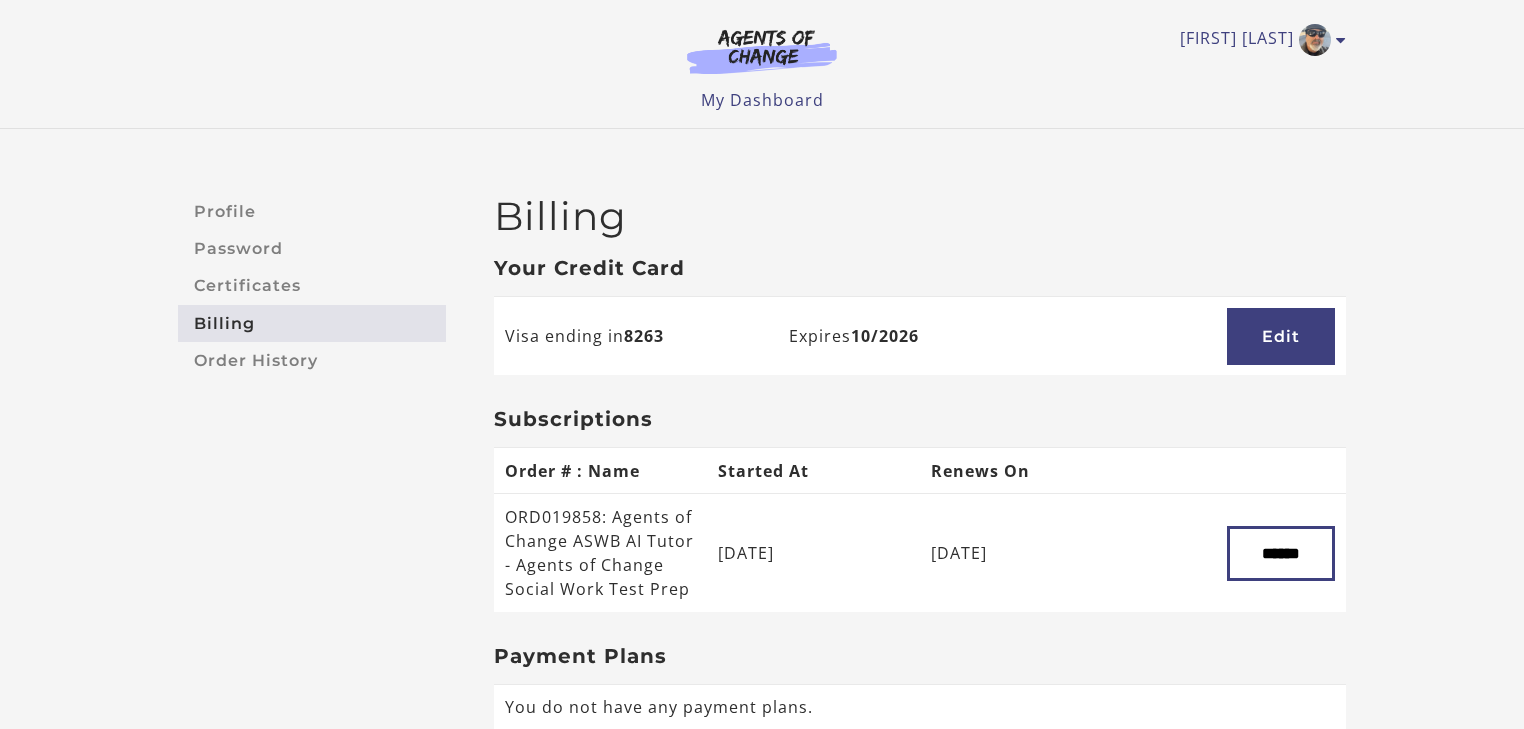 scroll, scrollTop: 0, scrollLeft: 0, axis: both 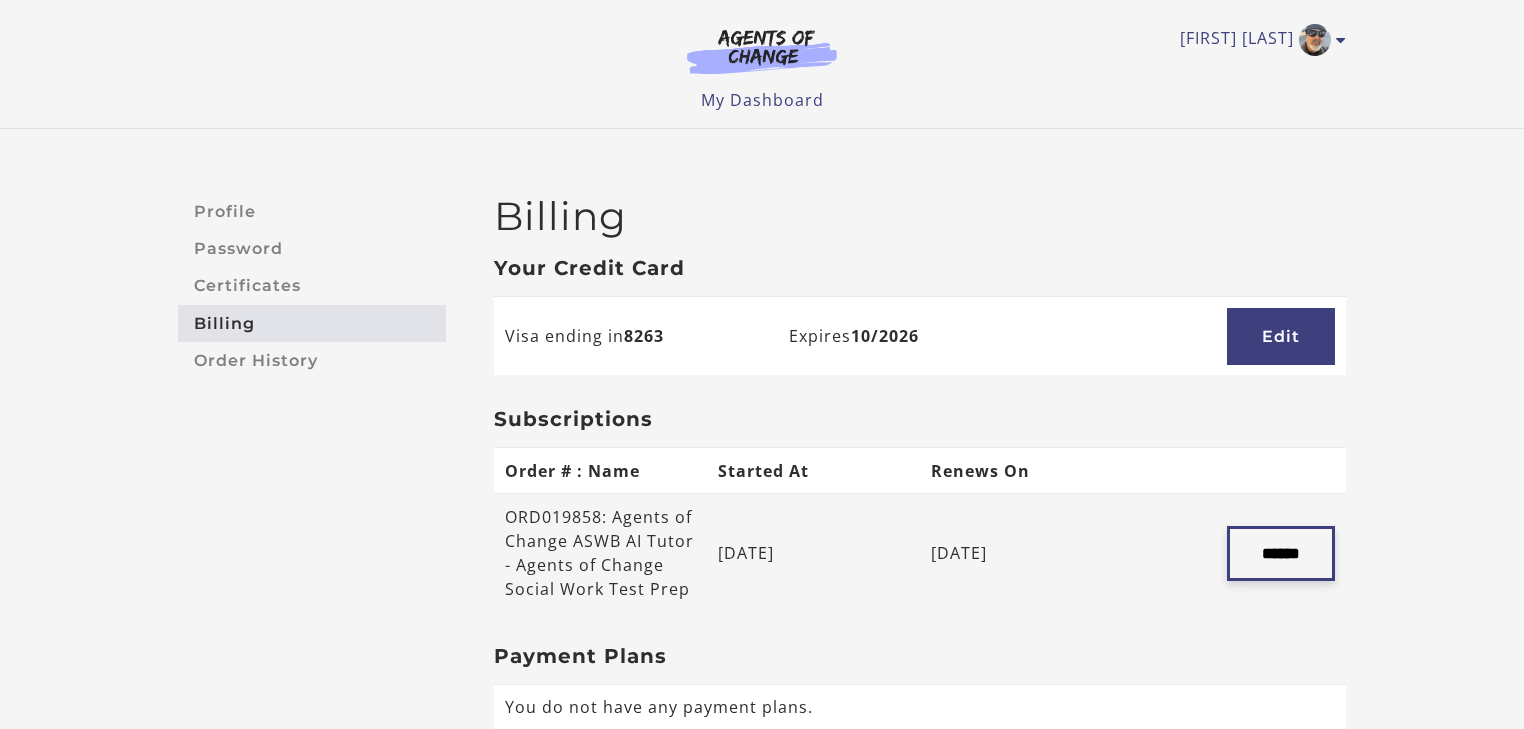 click on "******" at bounding box center (1281, 553) 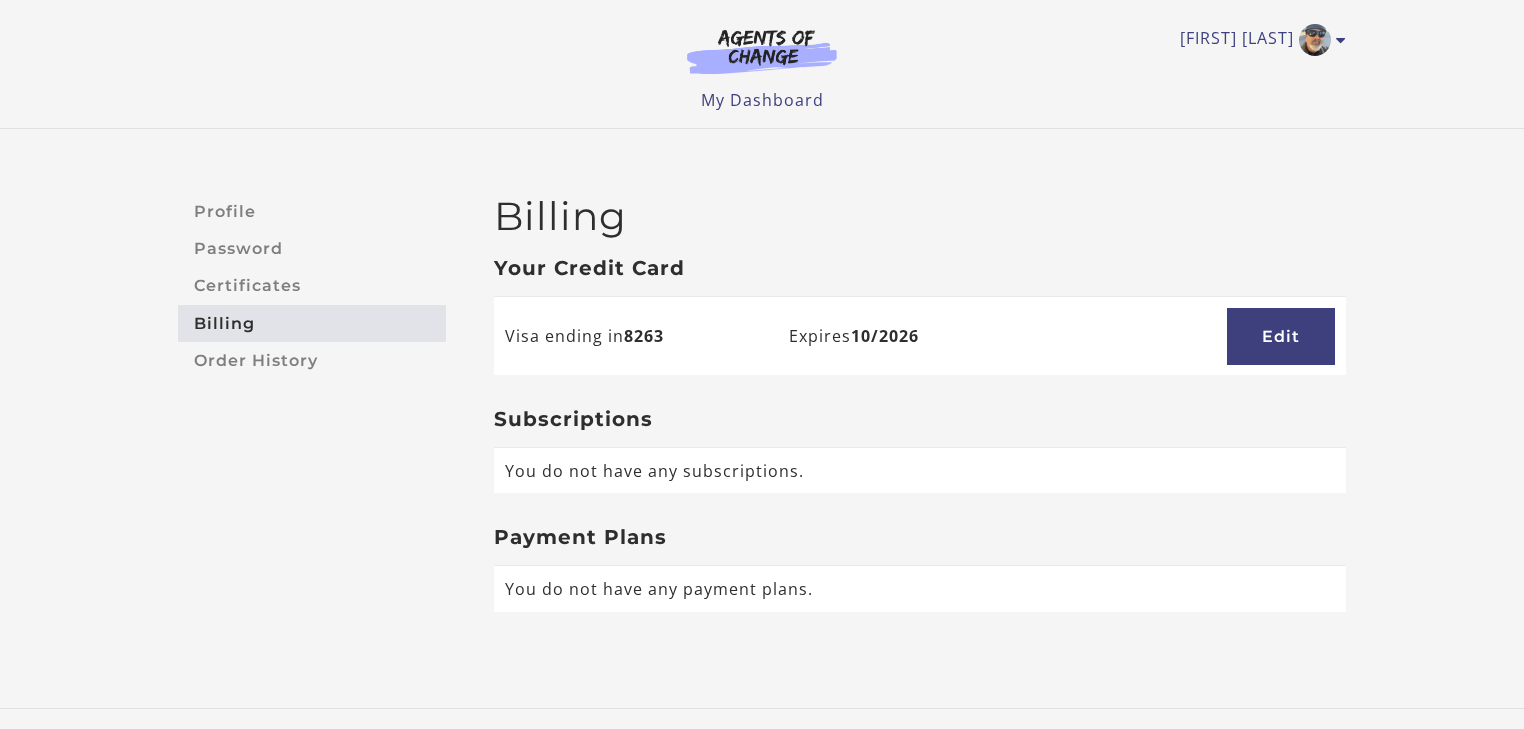 scroll, scrollTop: 0, scrollLeft: 0, axis: both 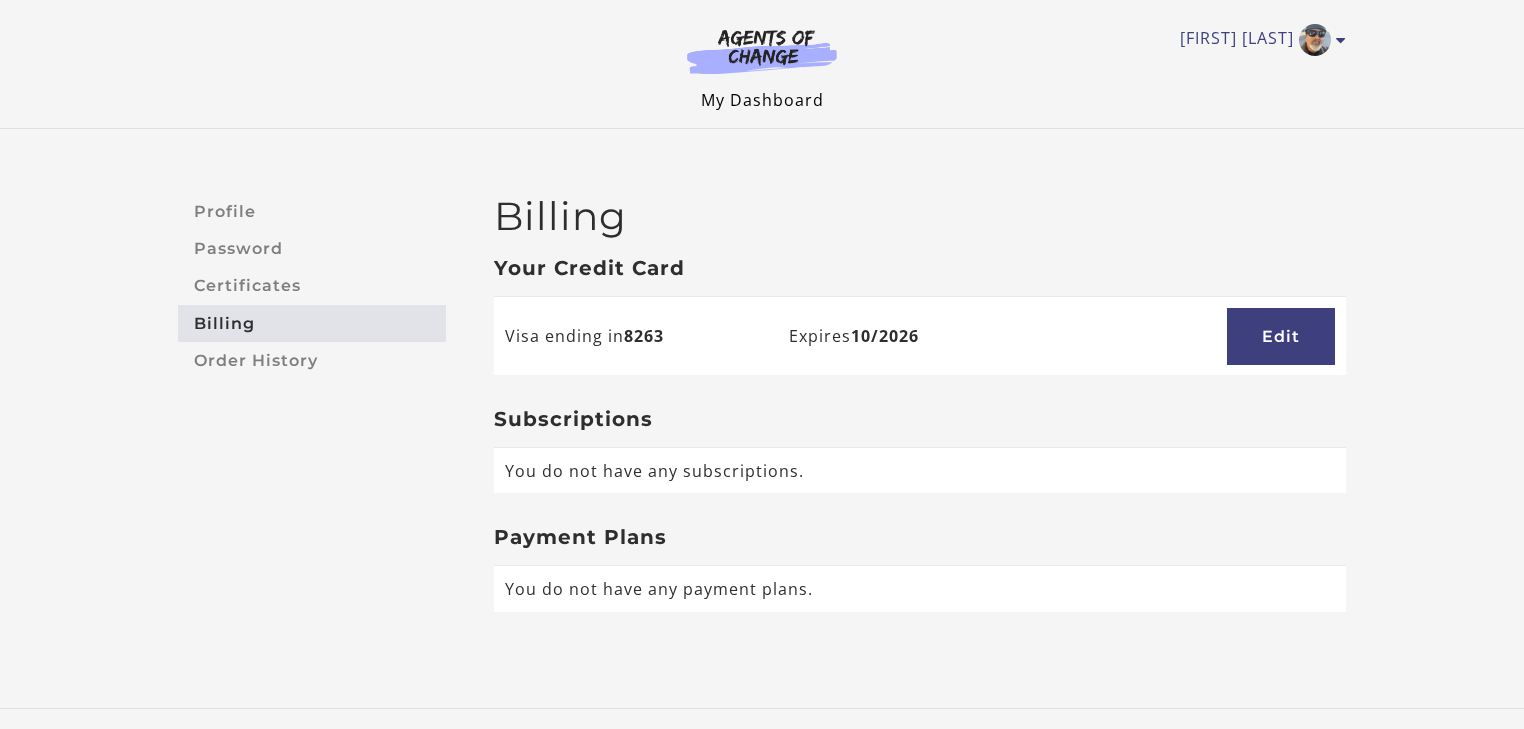 click on "My Dashboard" at bounding box center [762, 100] 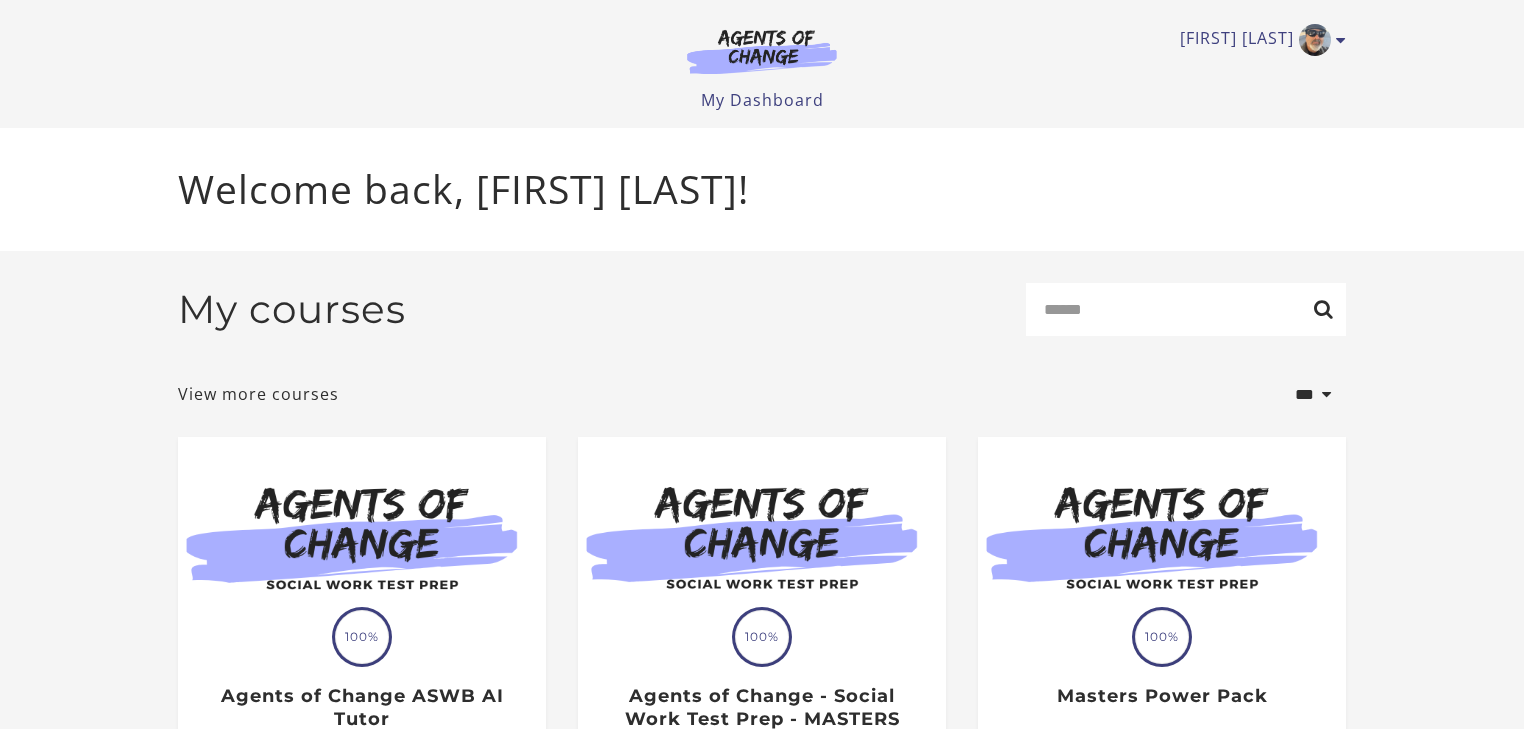 scroll, scrollTop: 0, scrollLeft: 0, axis: both 